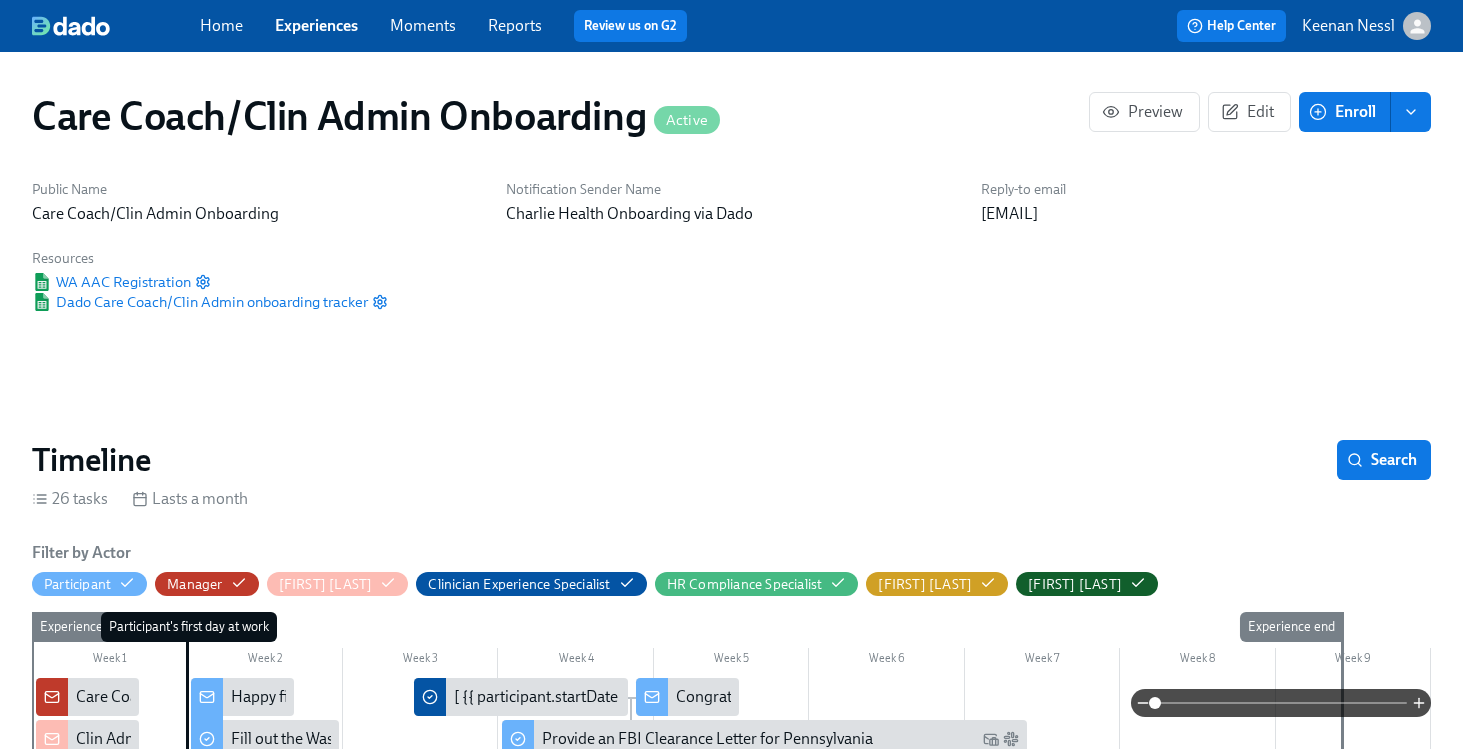 scroll, scrollTop: 1730, scrollLeft: 0, axis: vertical 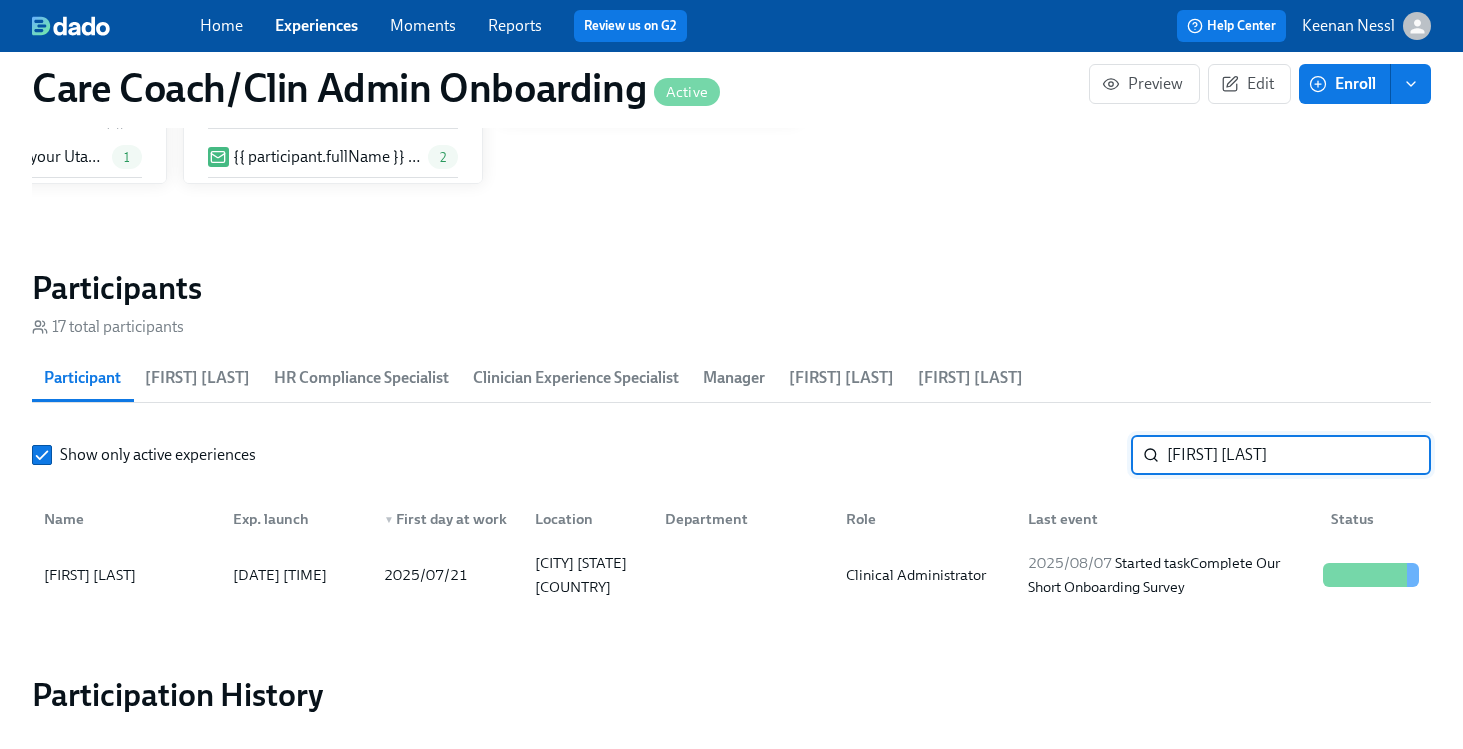 click on "Daniela Ruvalcaba" at bounding box center [1299, 455] 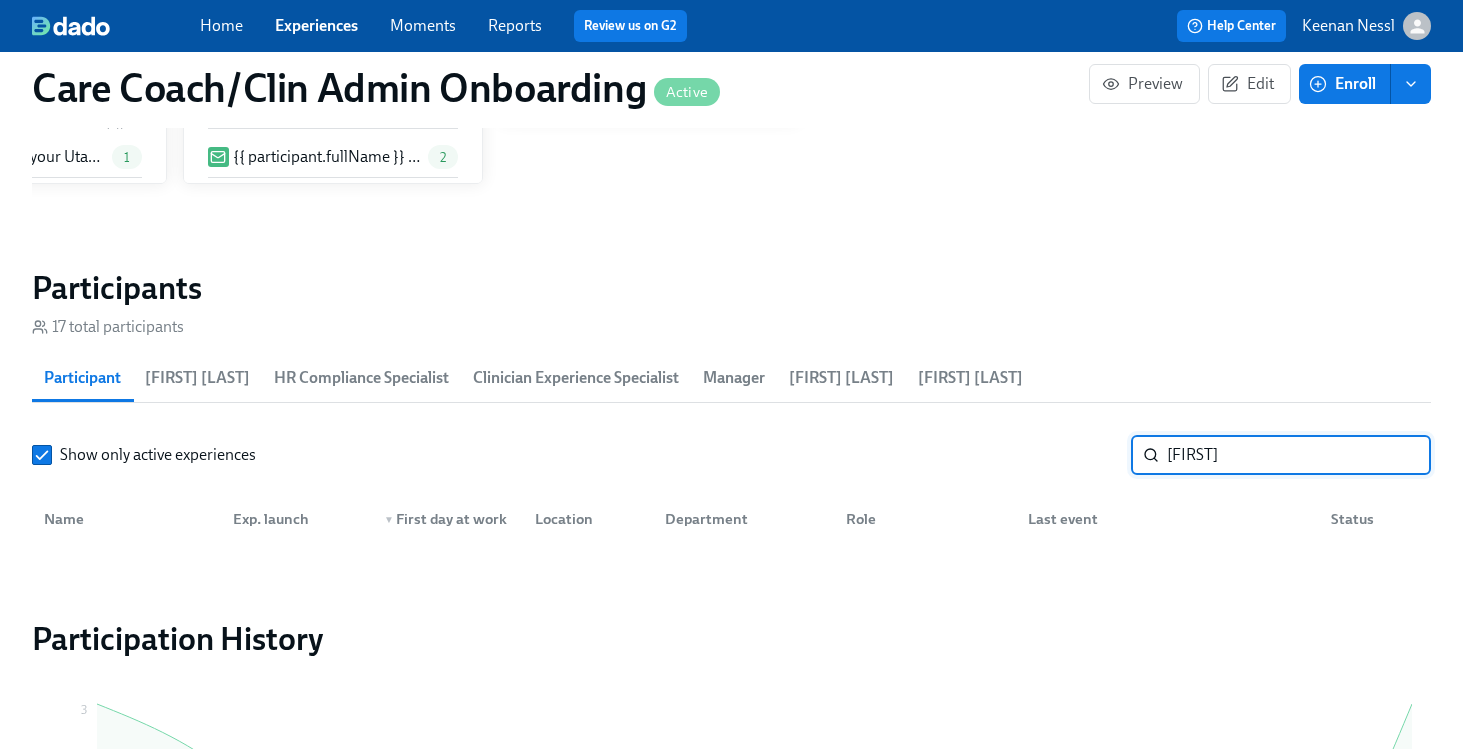 type on "Claire" 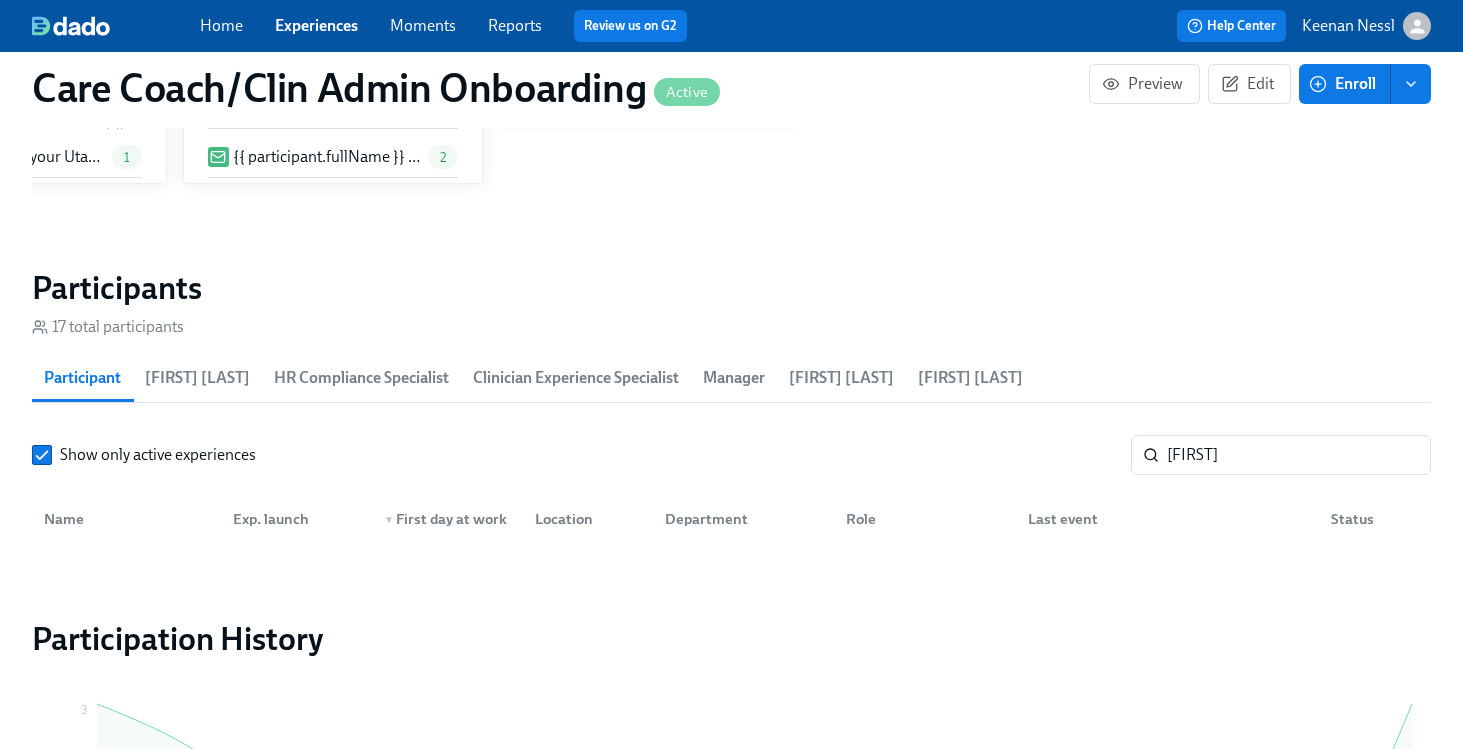 click on "Experiences" at bounding box center (316, 25) 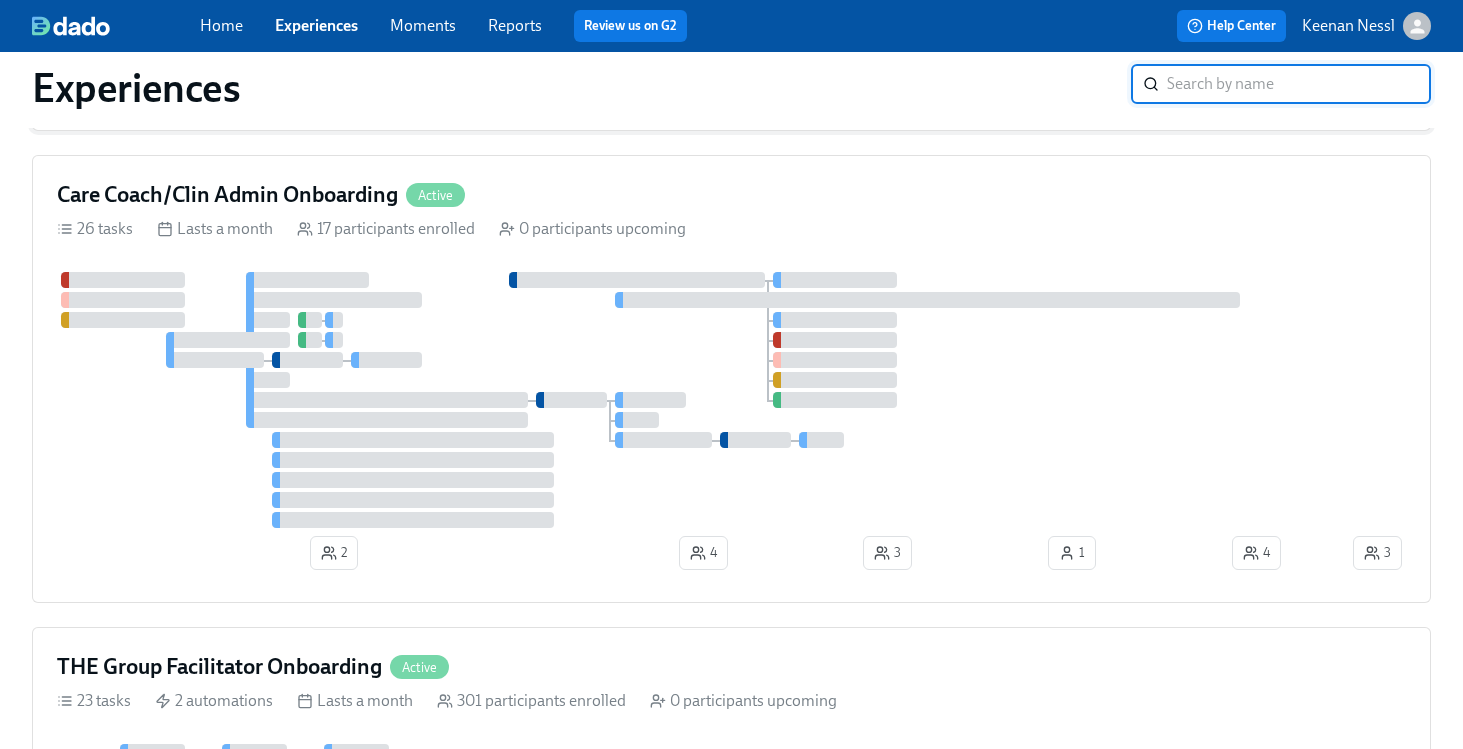 scroll, scrollTop: 894, scrollLeft: 0, axis: vertical 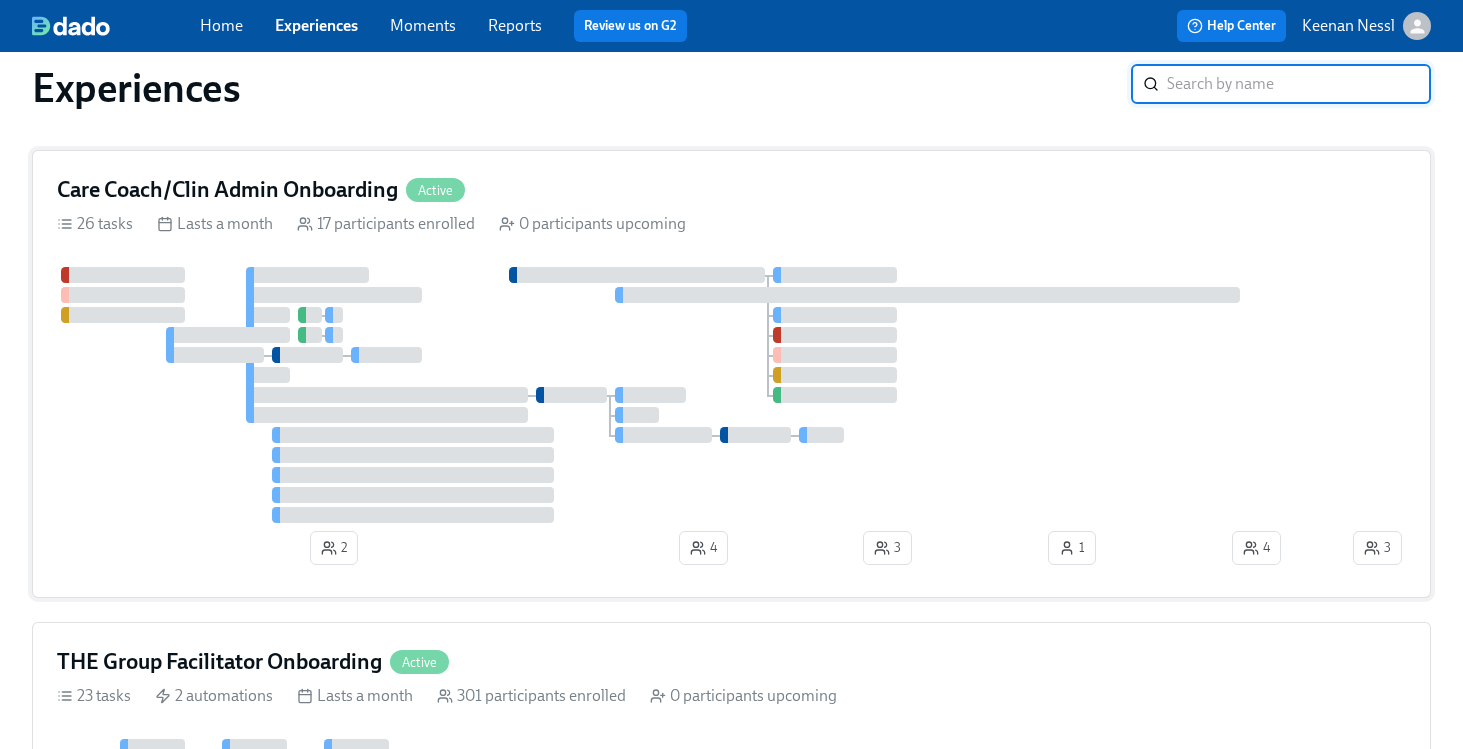 click at bounding box center (835, 355) 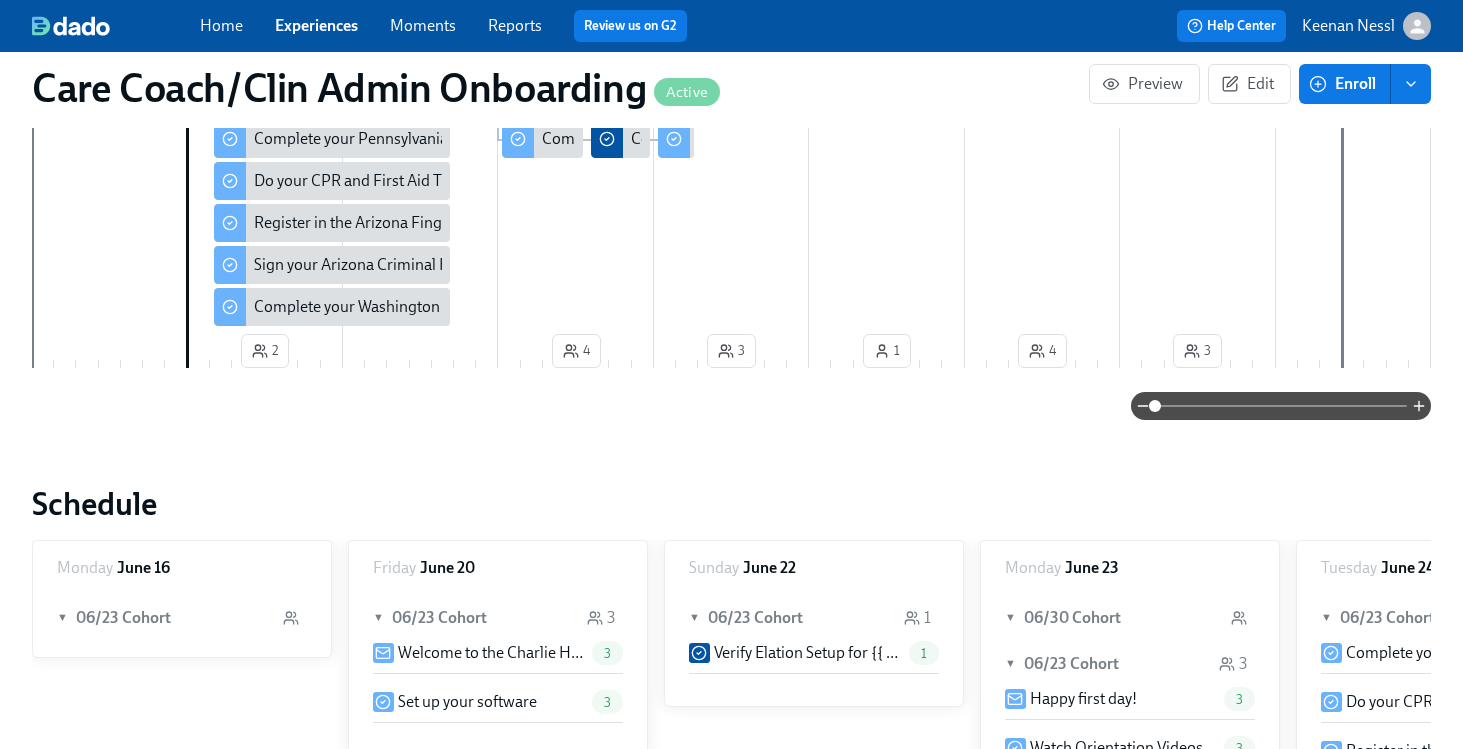 scroll, scrollTop: 0, scrollLeft: 0, axis: both 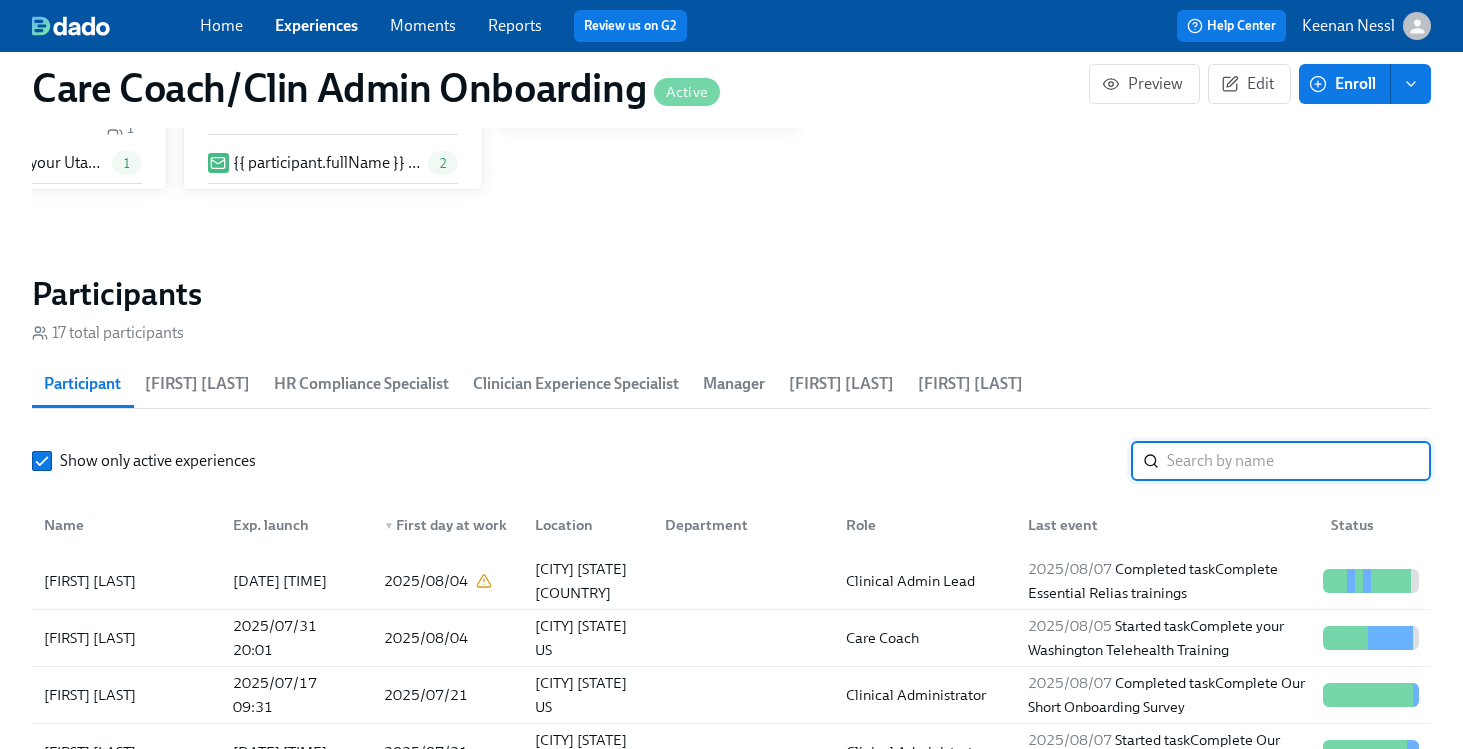click at bounding box center [1299, 461] 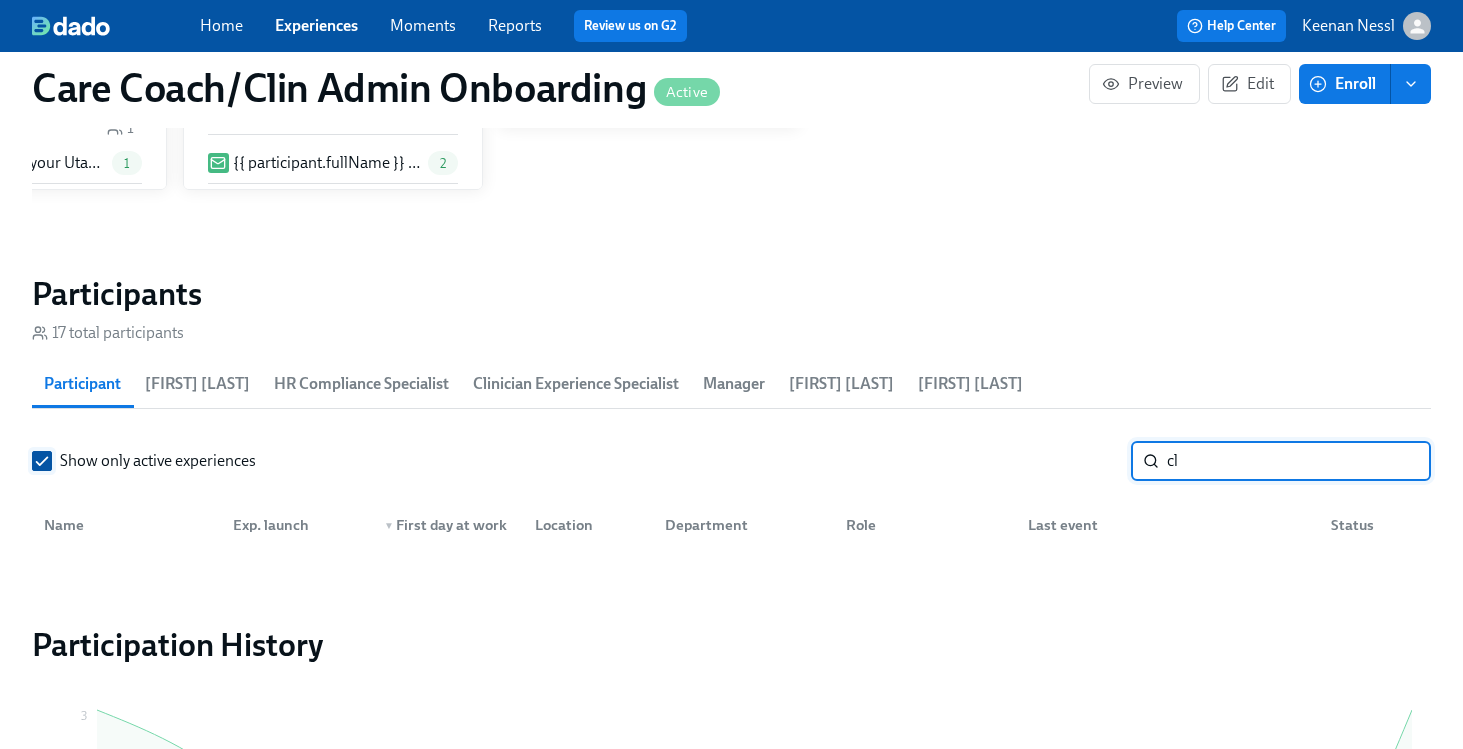 type on "cl" 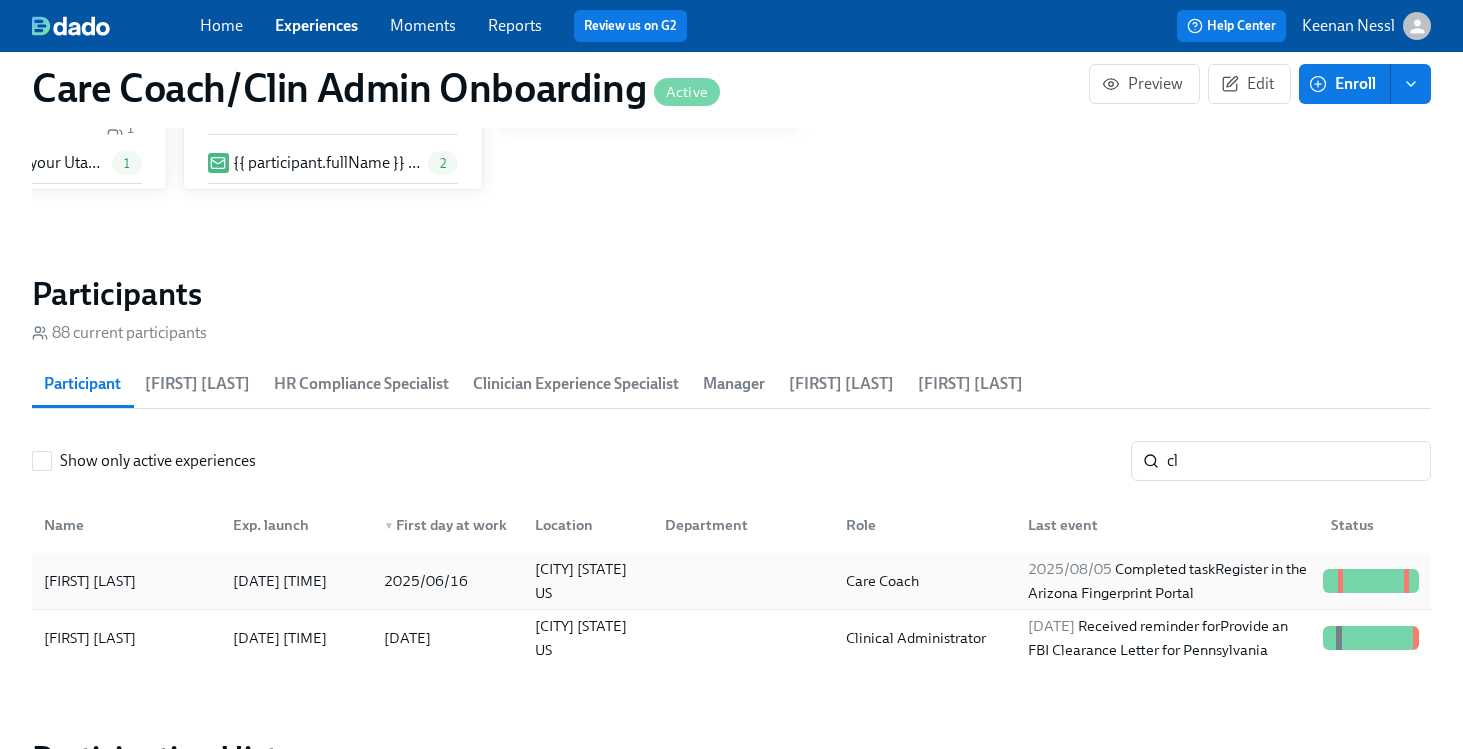 click on "2025/08/05" at bounding box center [1070, 569] 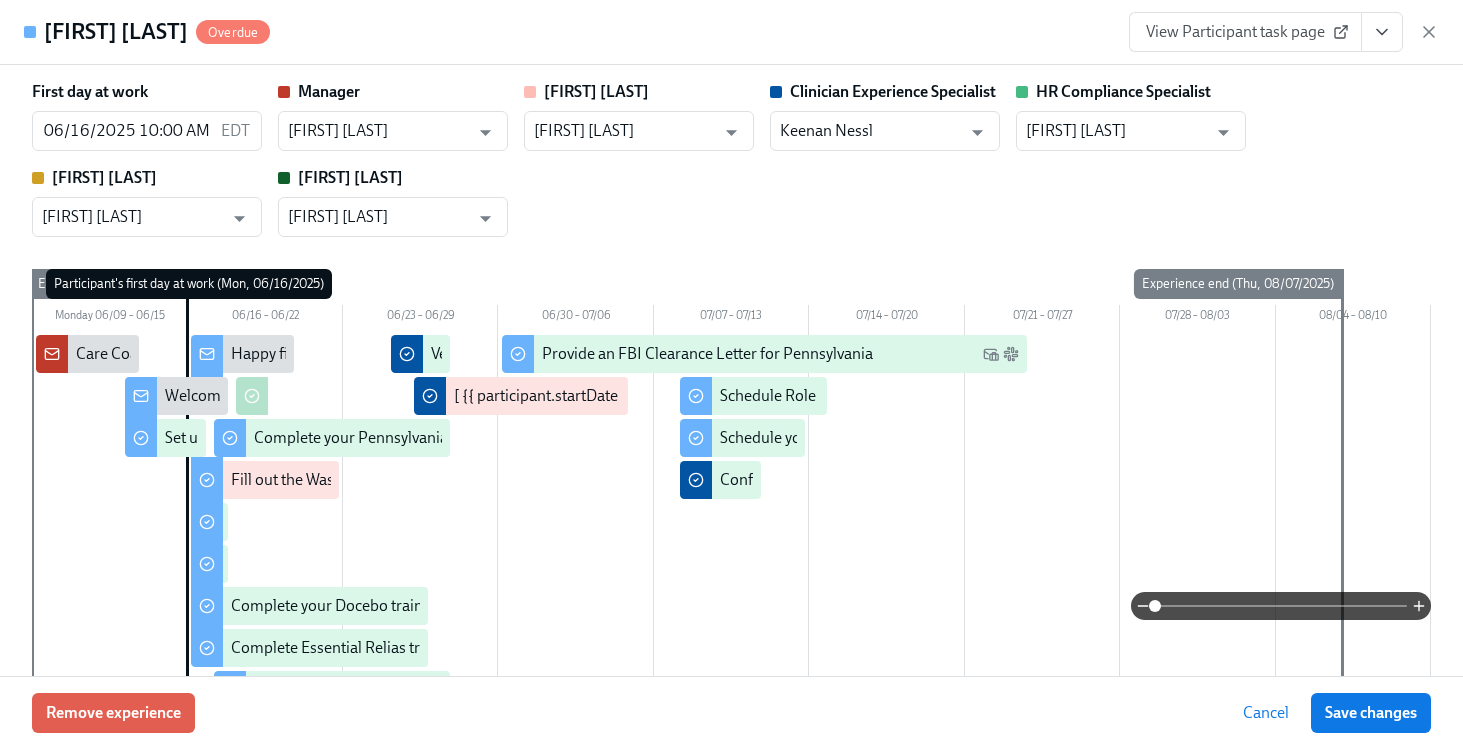 click on "View Participant task page" at bounding box center (1245, 32) 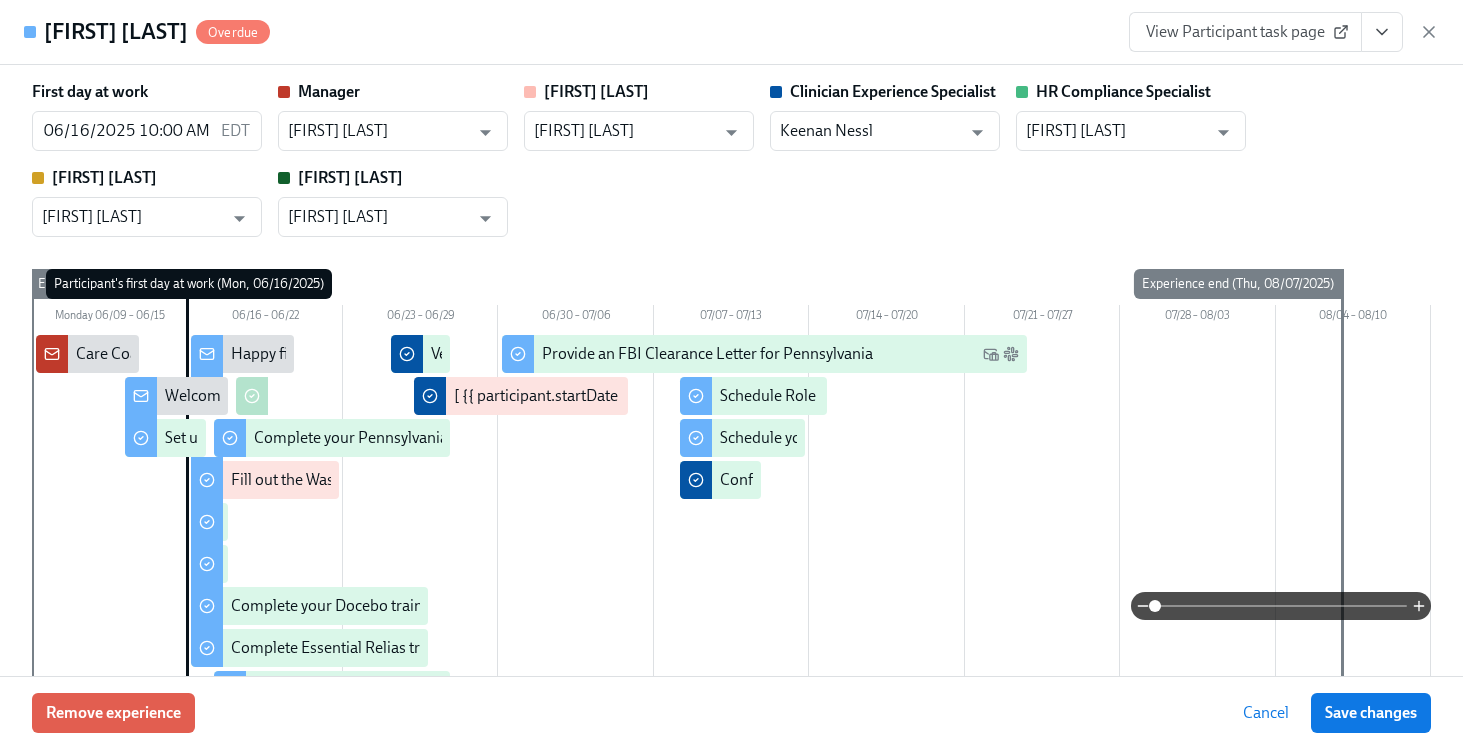 click 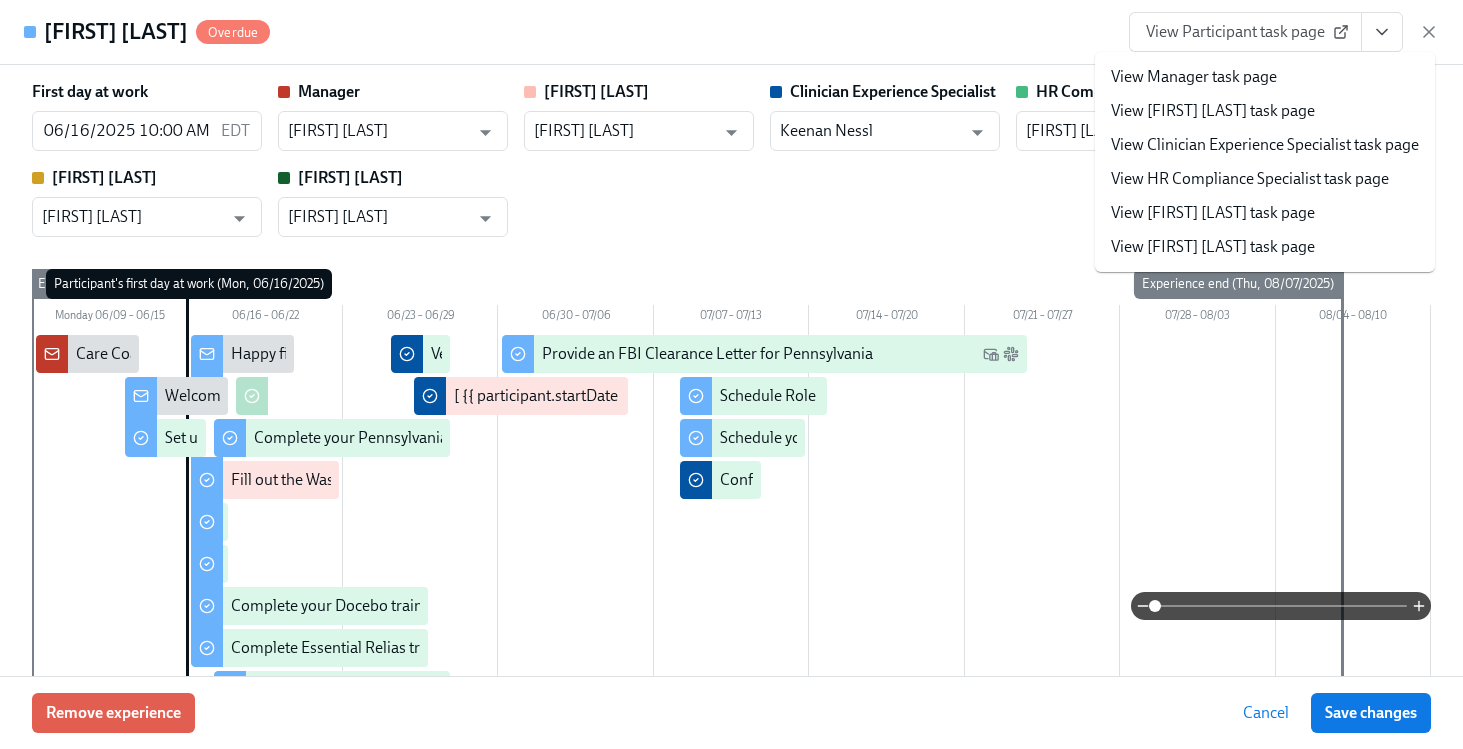 click on "View Clinician Experience Specialist task page" at bounding box center [1265, 145] 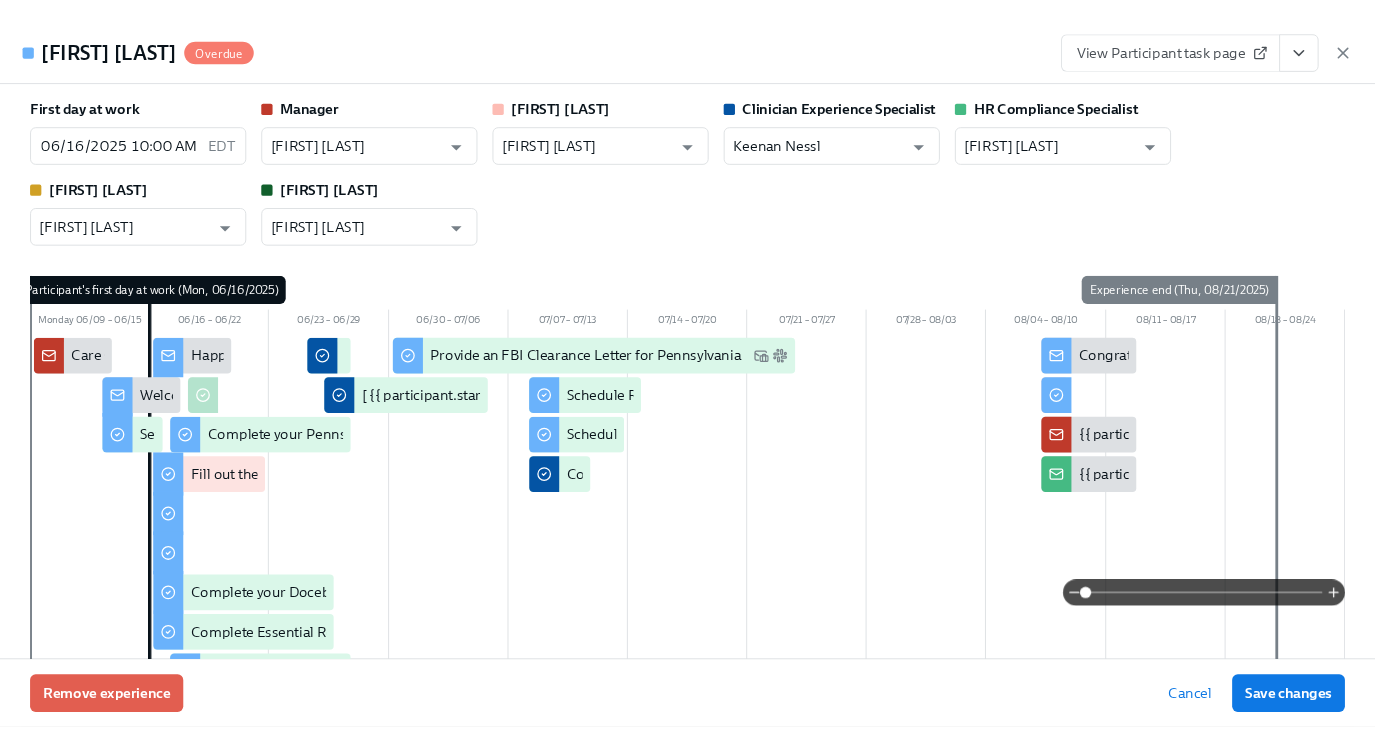 scroll, scrollTop: 0, scrollLeft: 12173, axis: horizontal 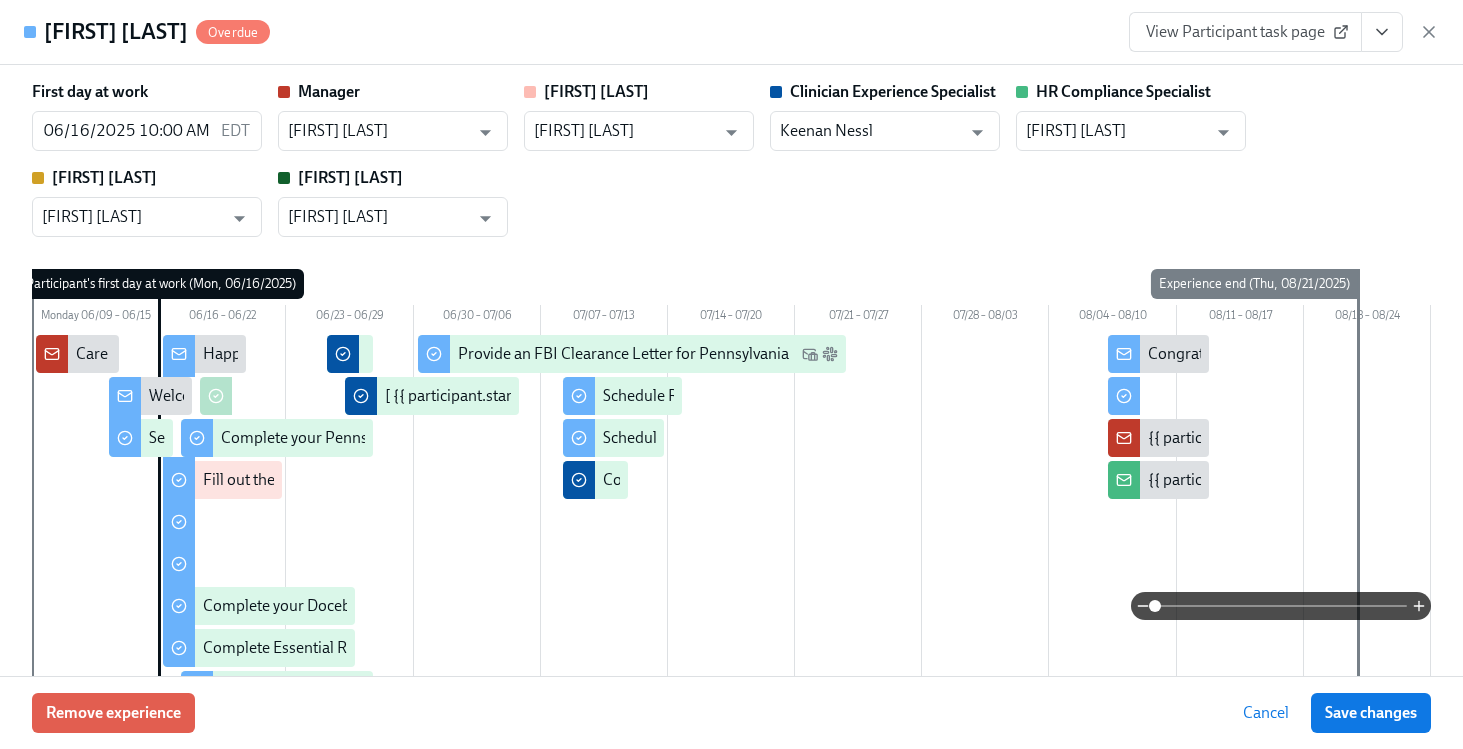 click on "View Participant task page" at bounding box center (1245, 32) 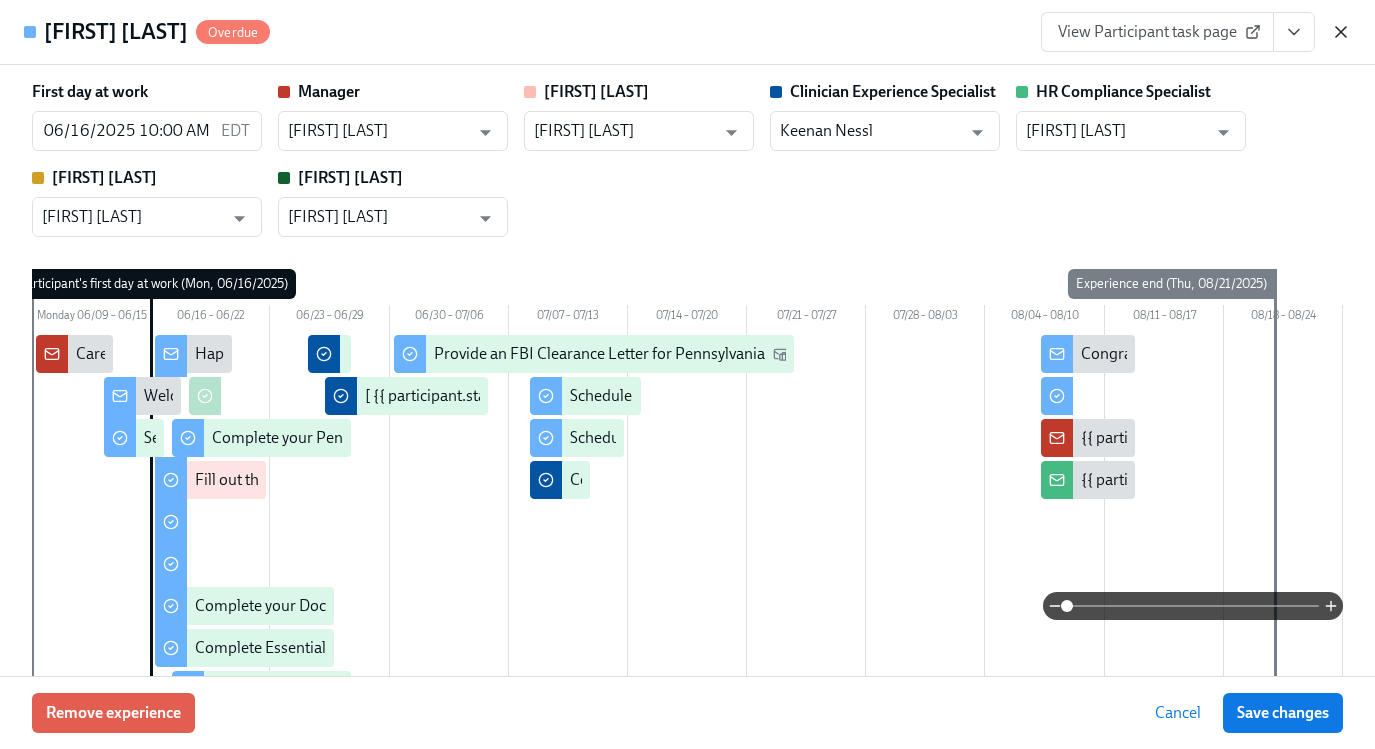 click 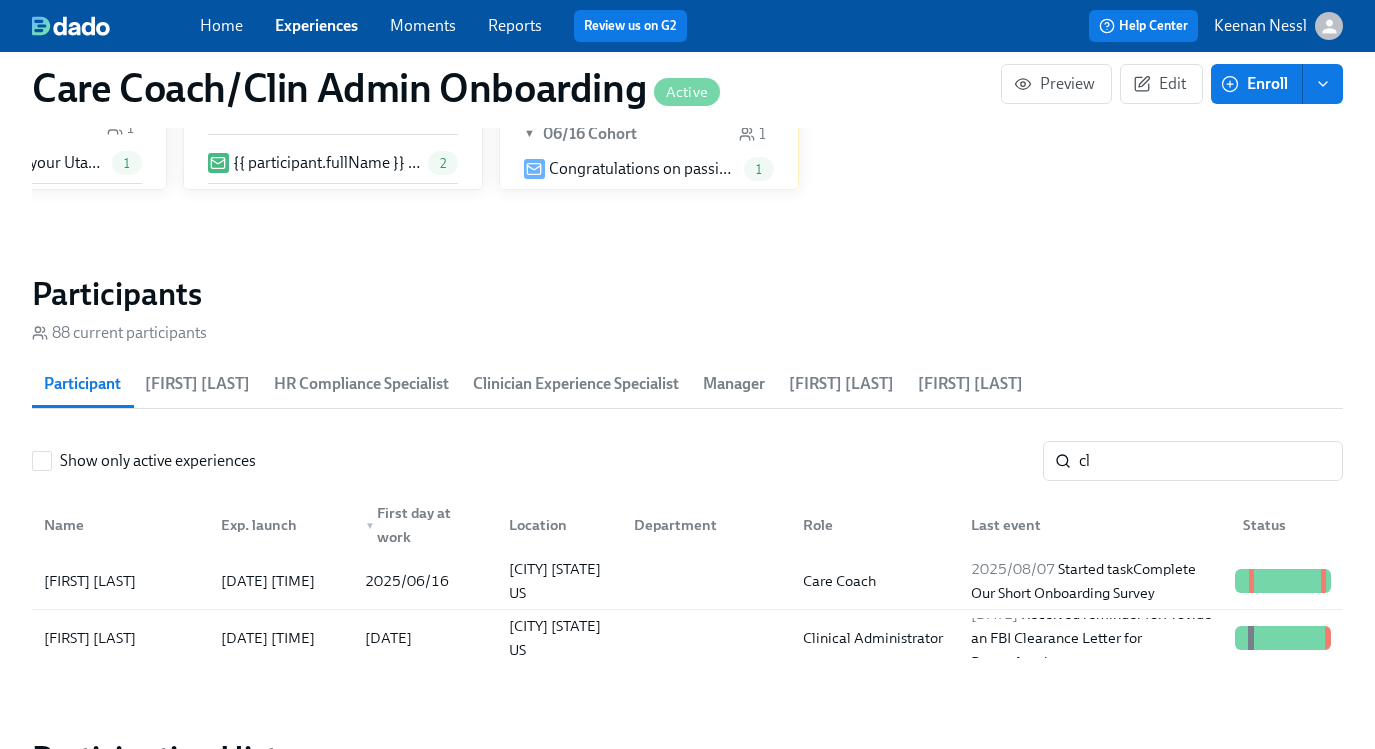click on "Experiences" at bounding box center (316, 25) 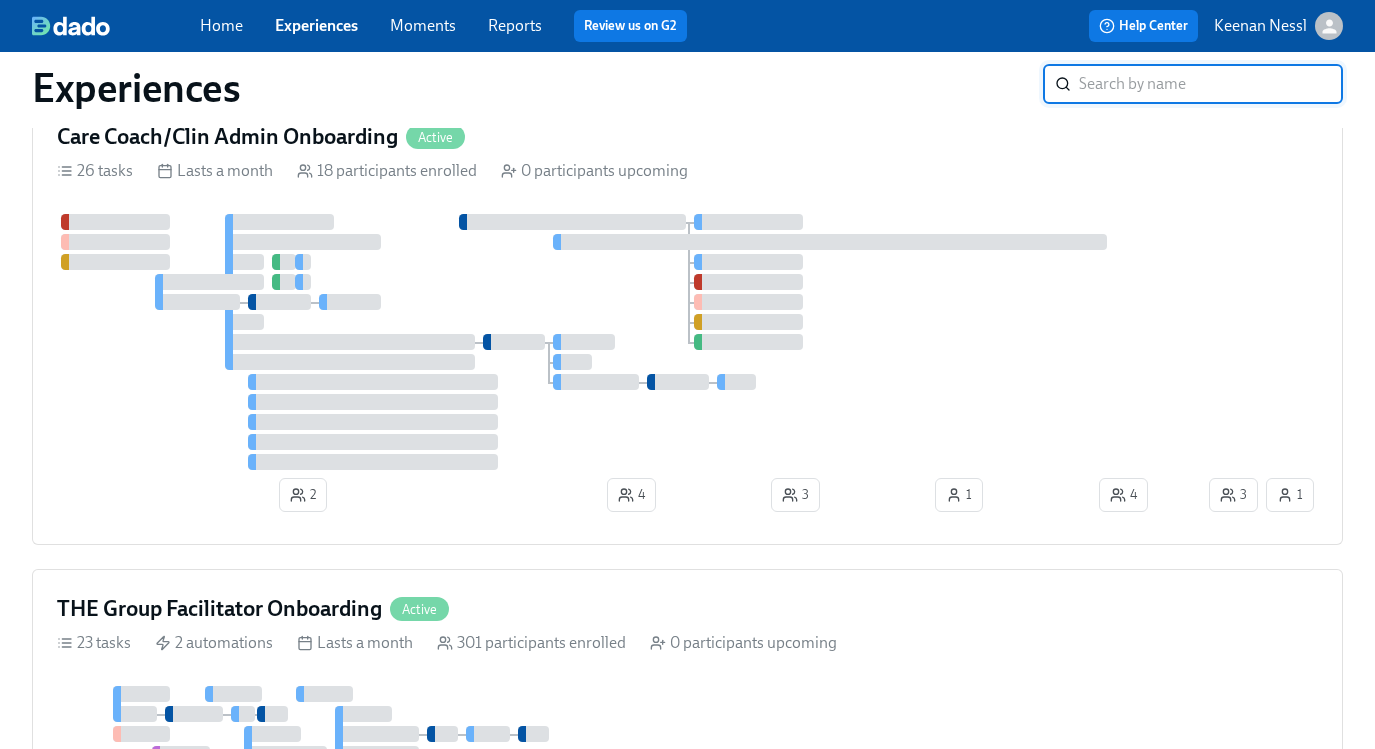 scroll, scrollTop: 975, scrollLeft: 0, axis: vertical 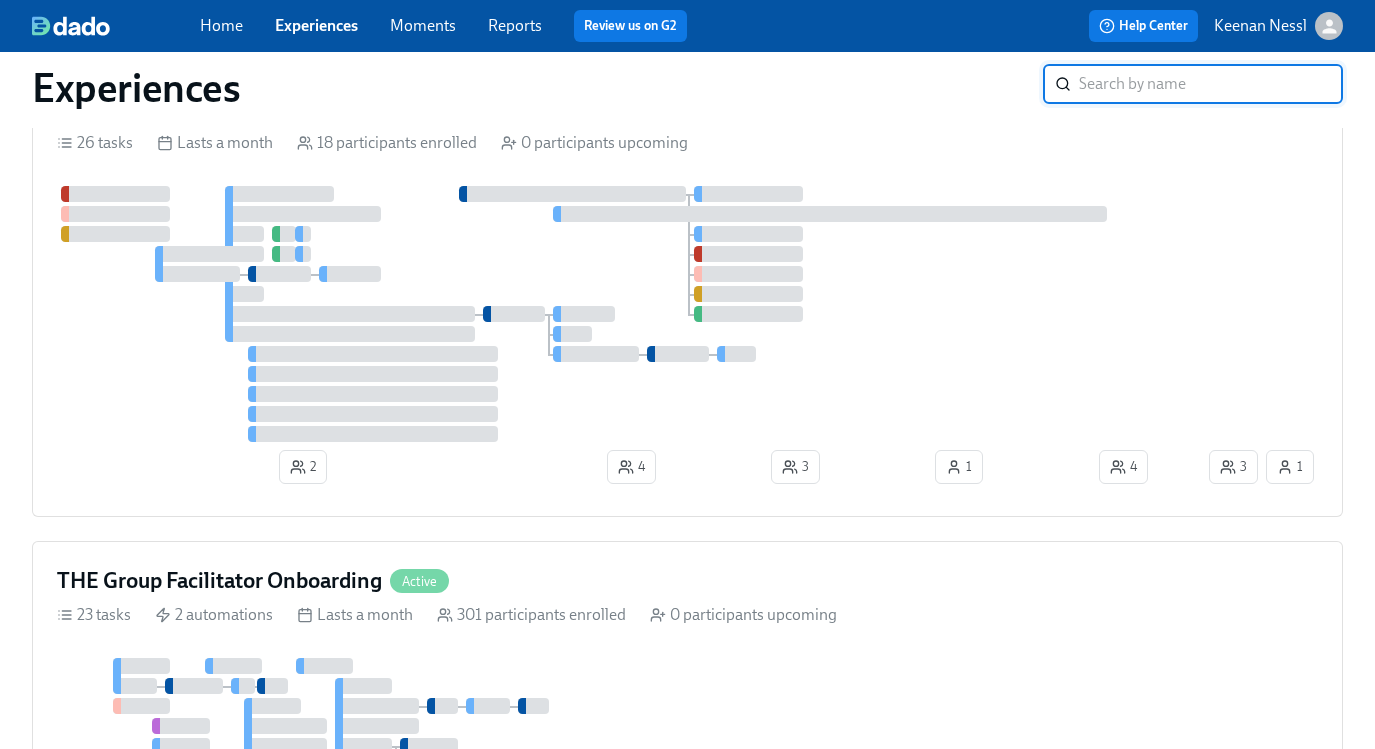 click at bounding box center (631, 314) 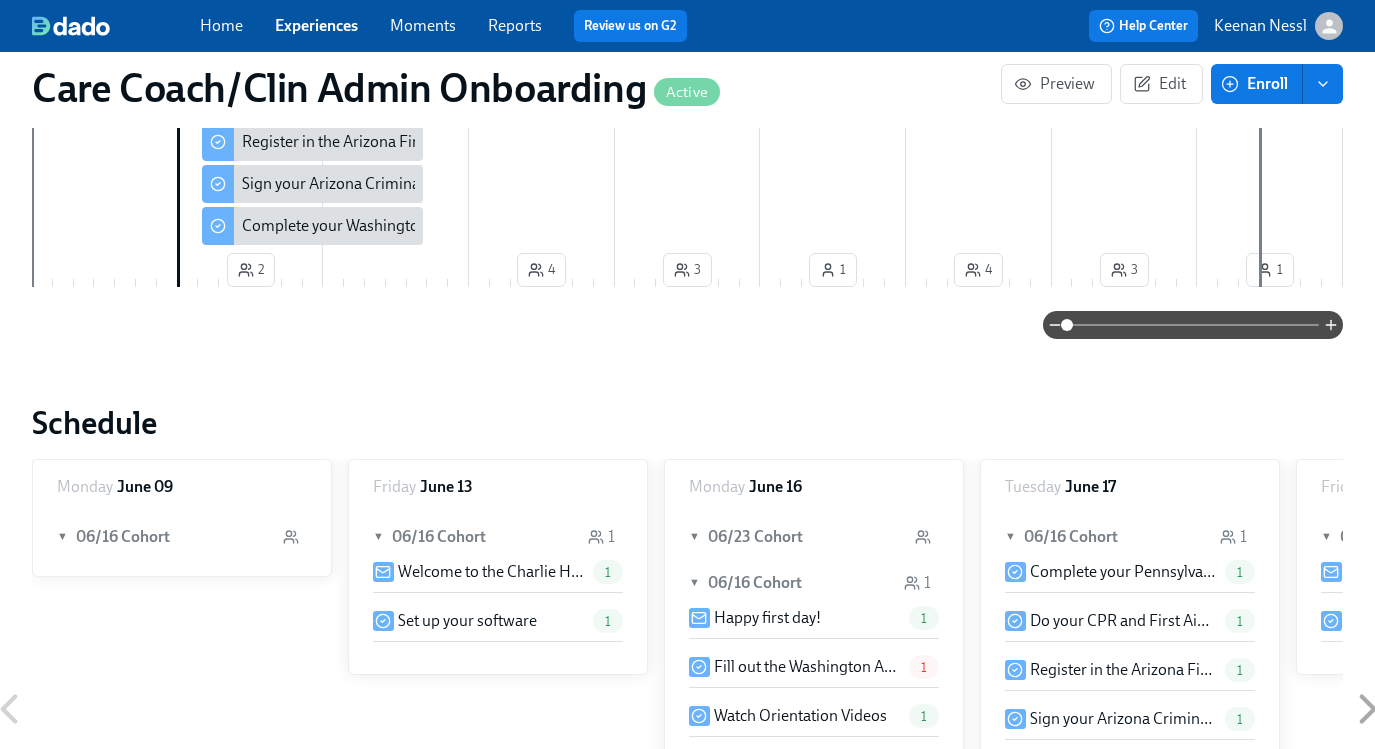 scroll, scrollTop: 0, scrollLeft: 0, axis: both 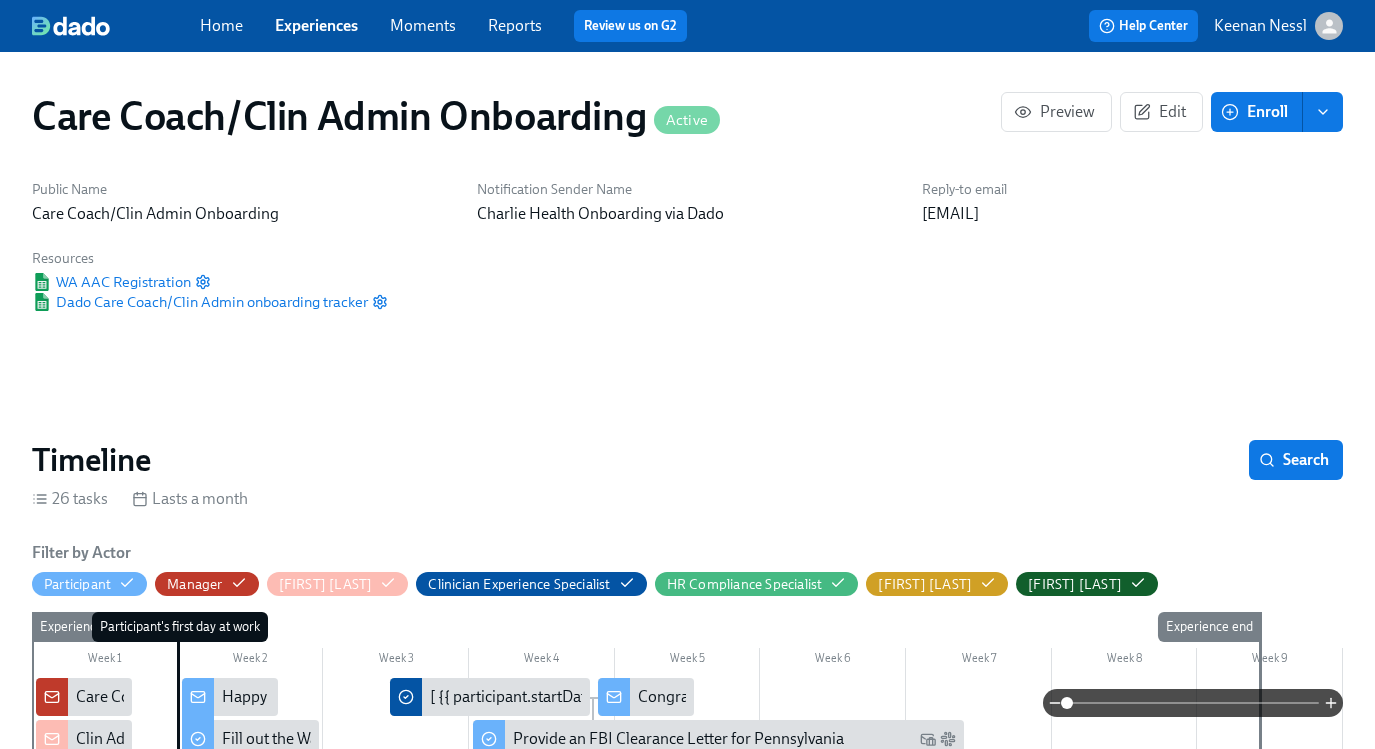 click on "Experiences" at bounding box center [316, 25] 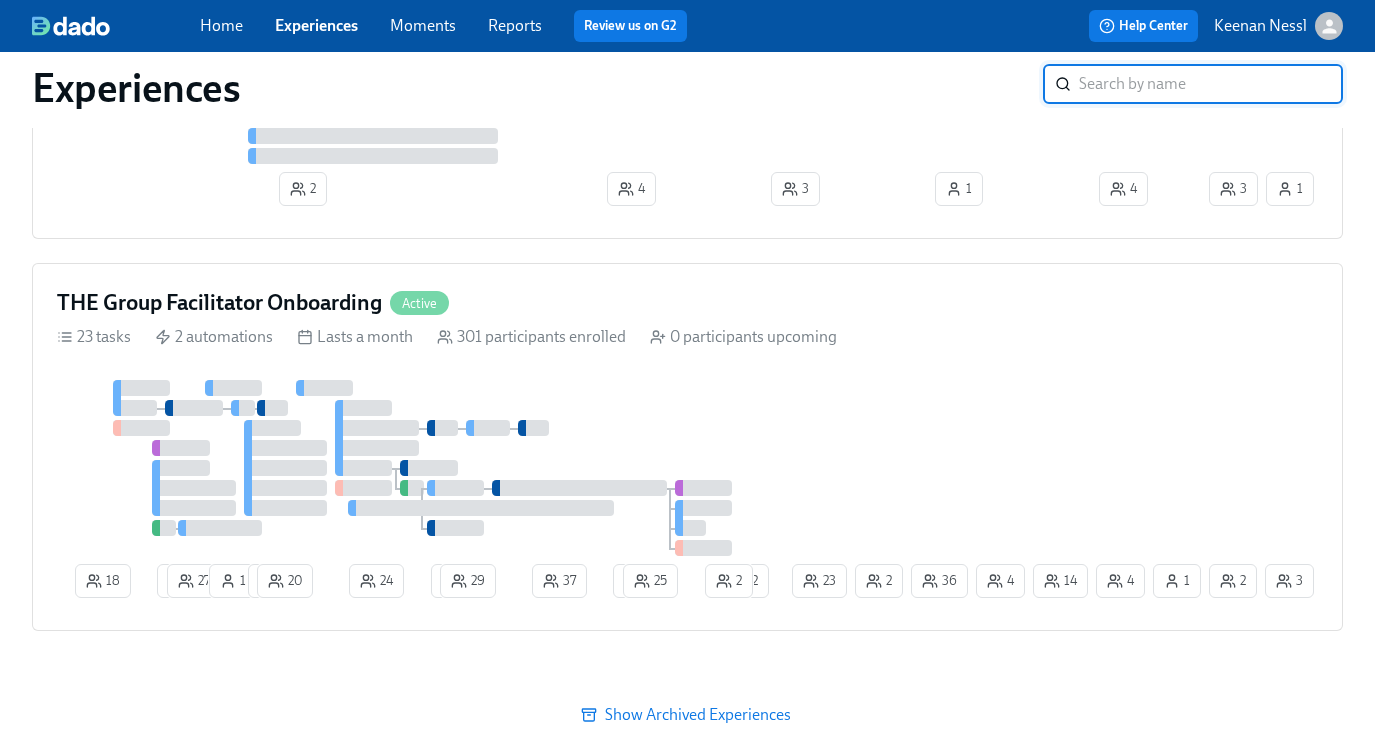 scroll, scrollTop: 1289, scrollLeft: 0, axis: vertical 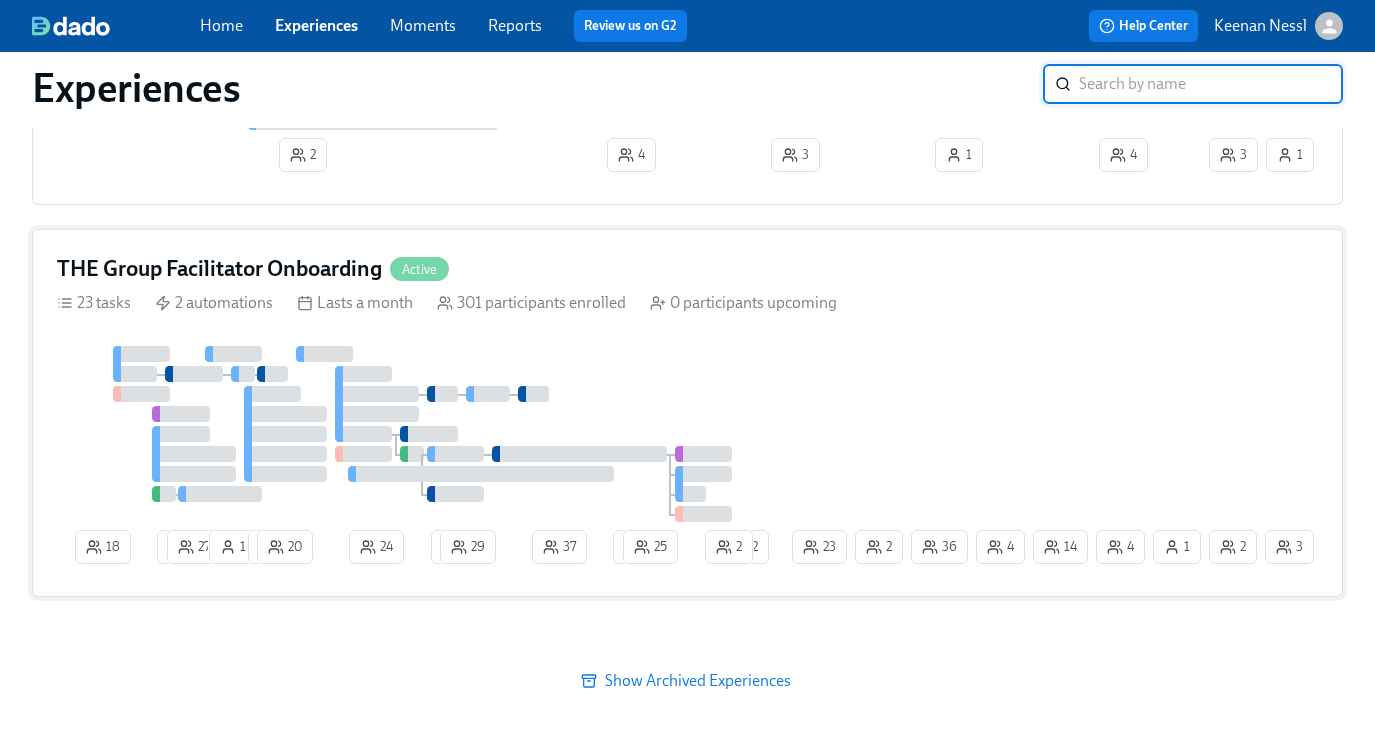 click on "18 1 27 1 1 20 24 1 29 37 3 25 3 4 36 14 4 2 2 23 1 22 2" at bounding box center [687, 459] 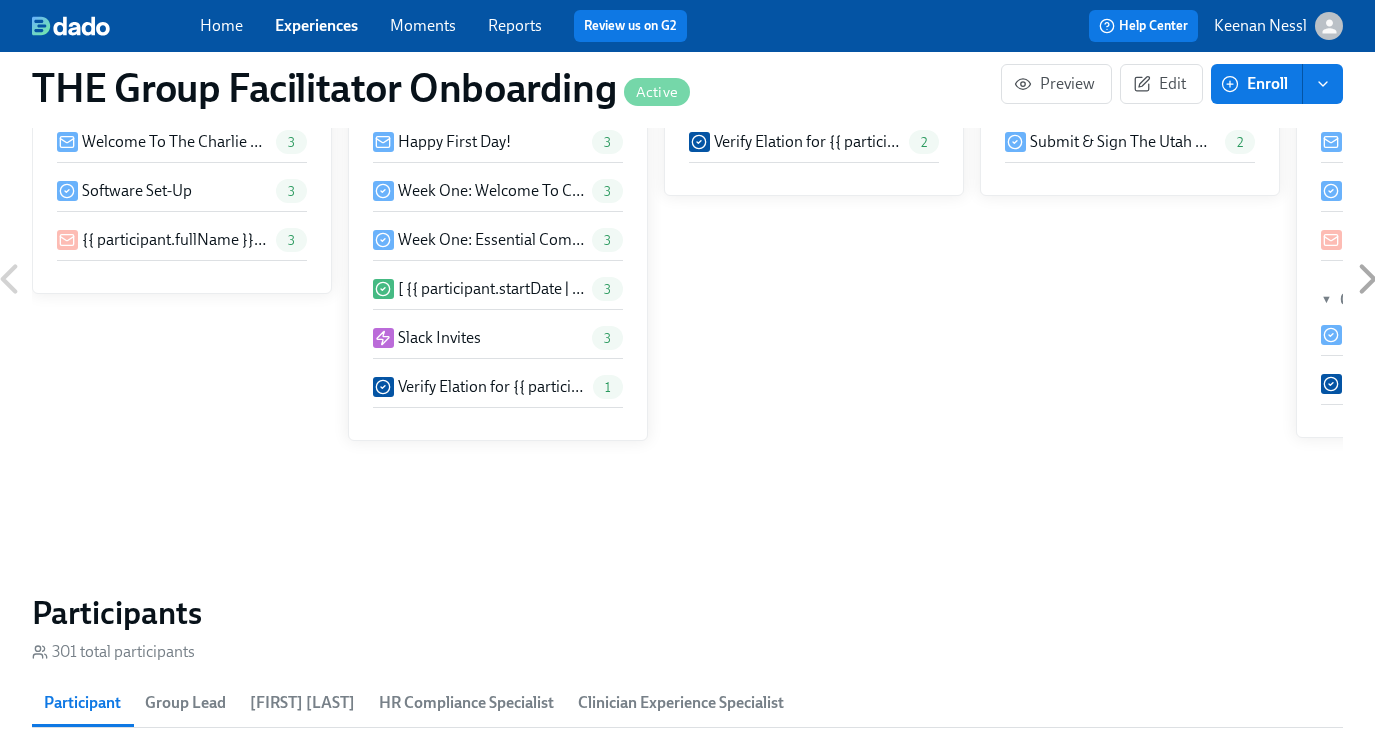 scroll, scrollTop: 0, scrollLeft: 0, axis: both 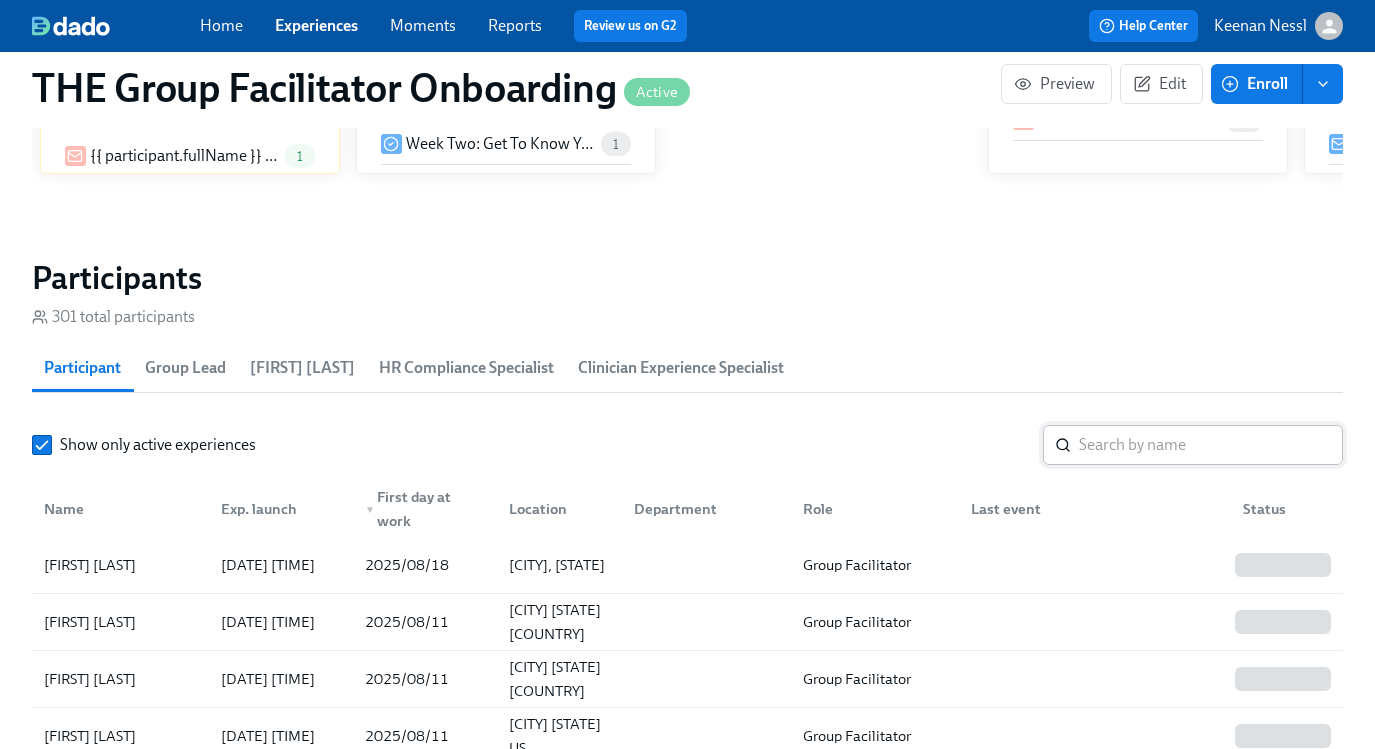 click at bounding box center (1211, 445) 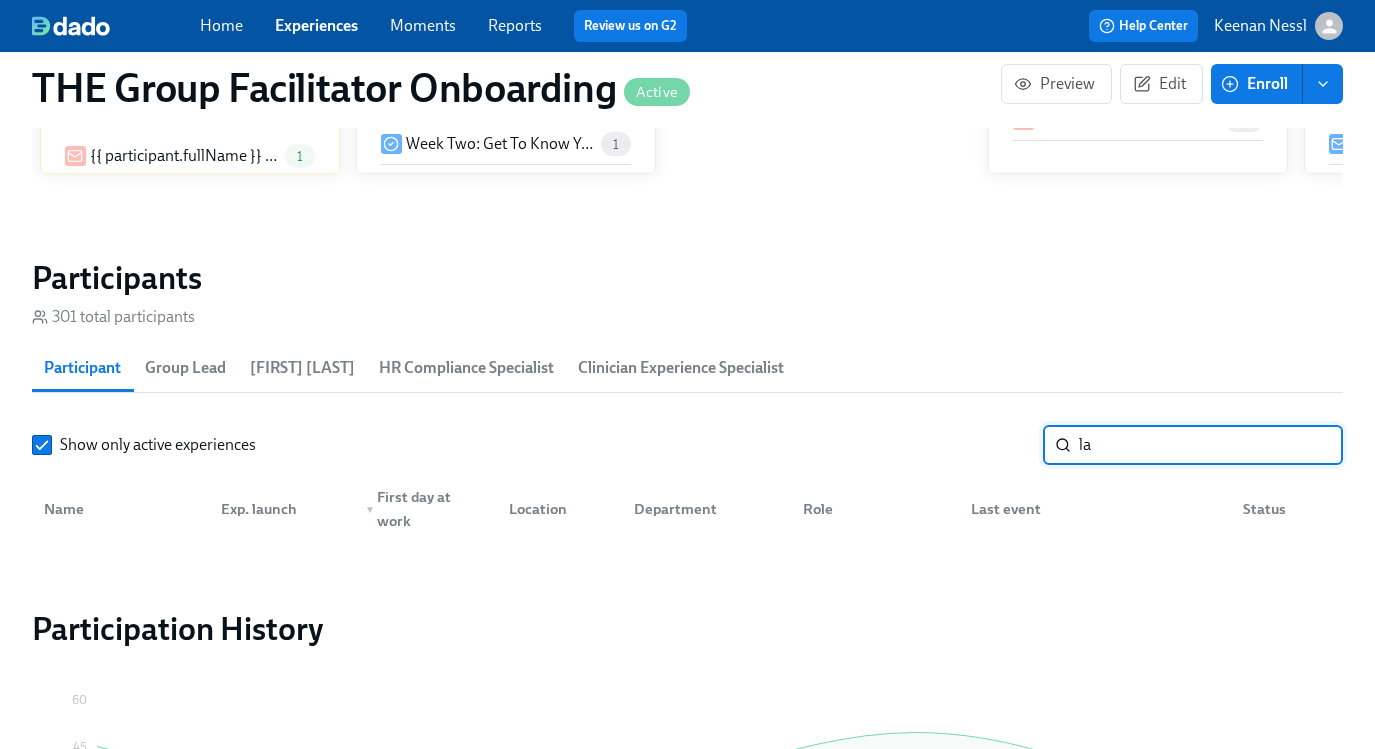 type on "l" 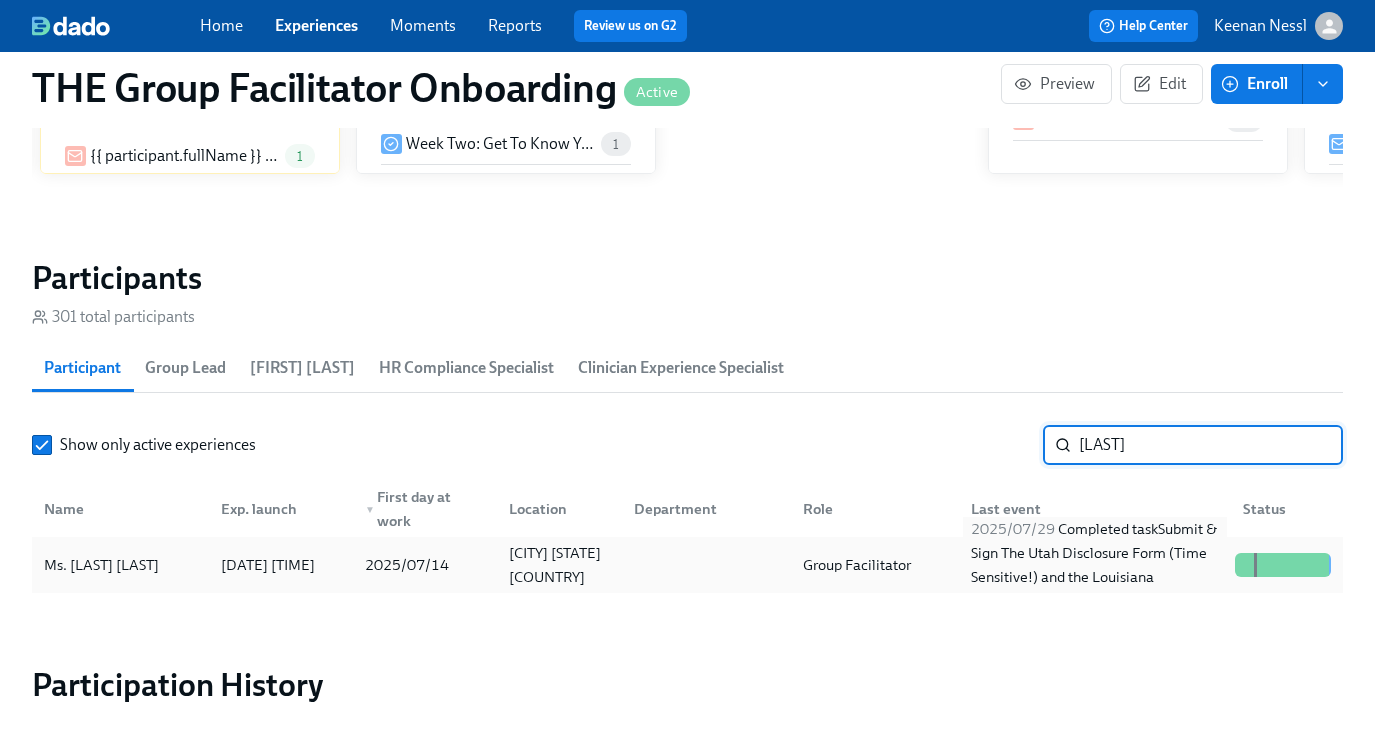 type on "monie" 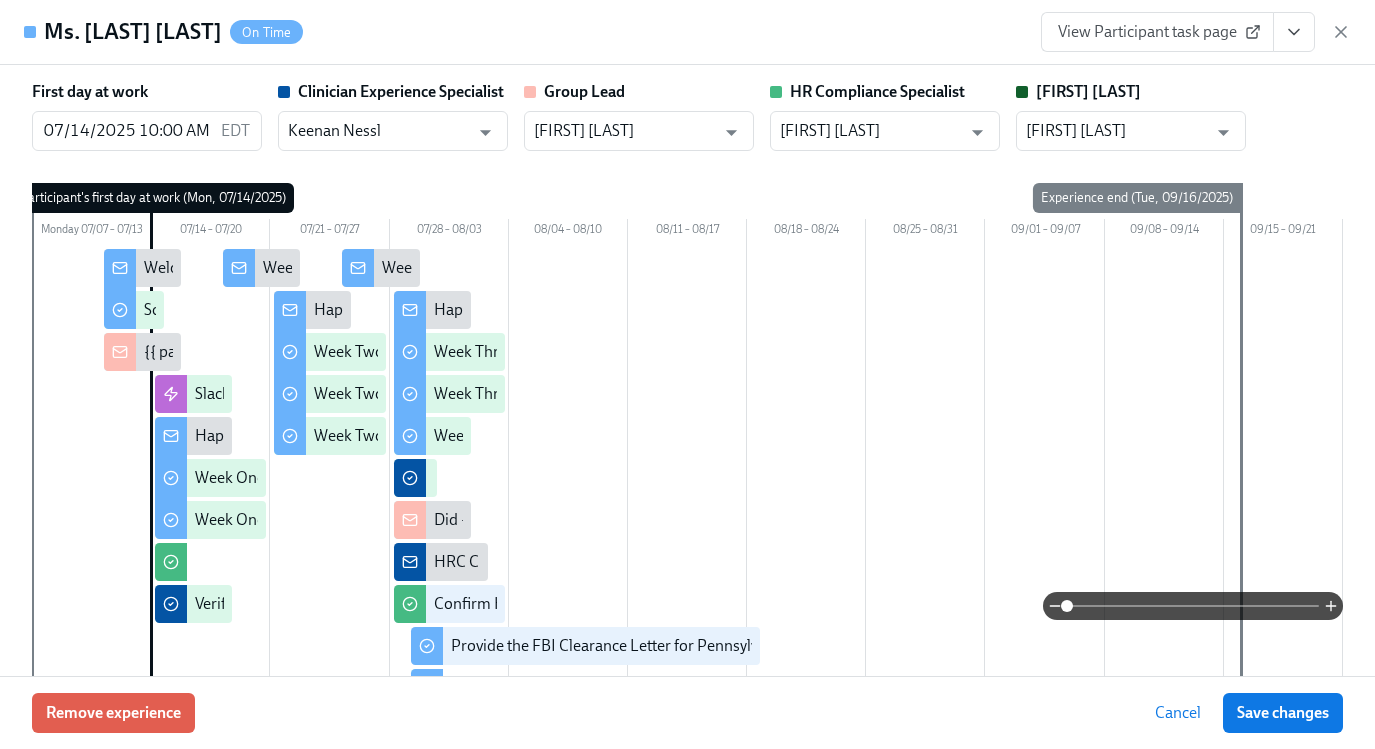 click on "View Participant task page" at bounding box center [1157, 32] 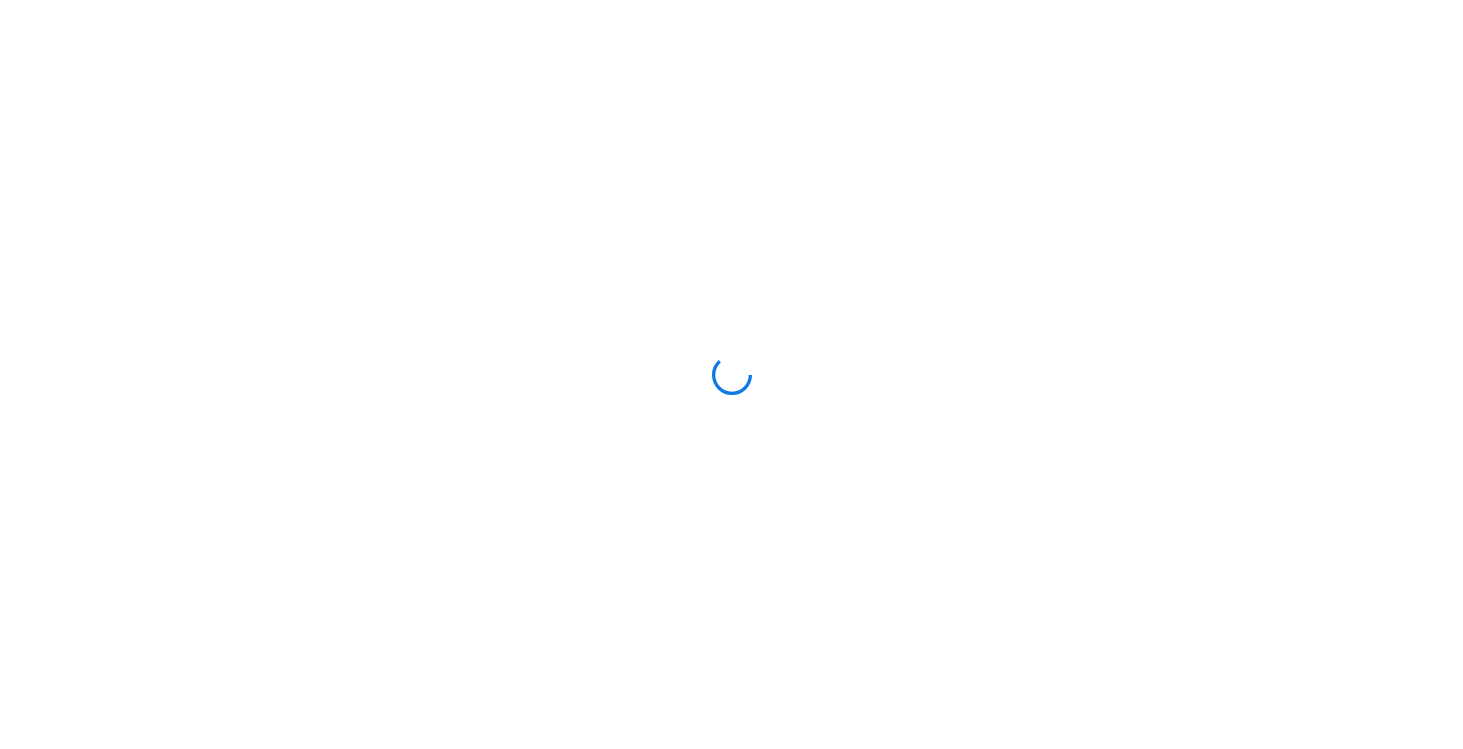 scroll, scrollTop: 0, scrollLeft: 0, axis: both 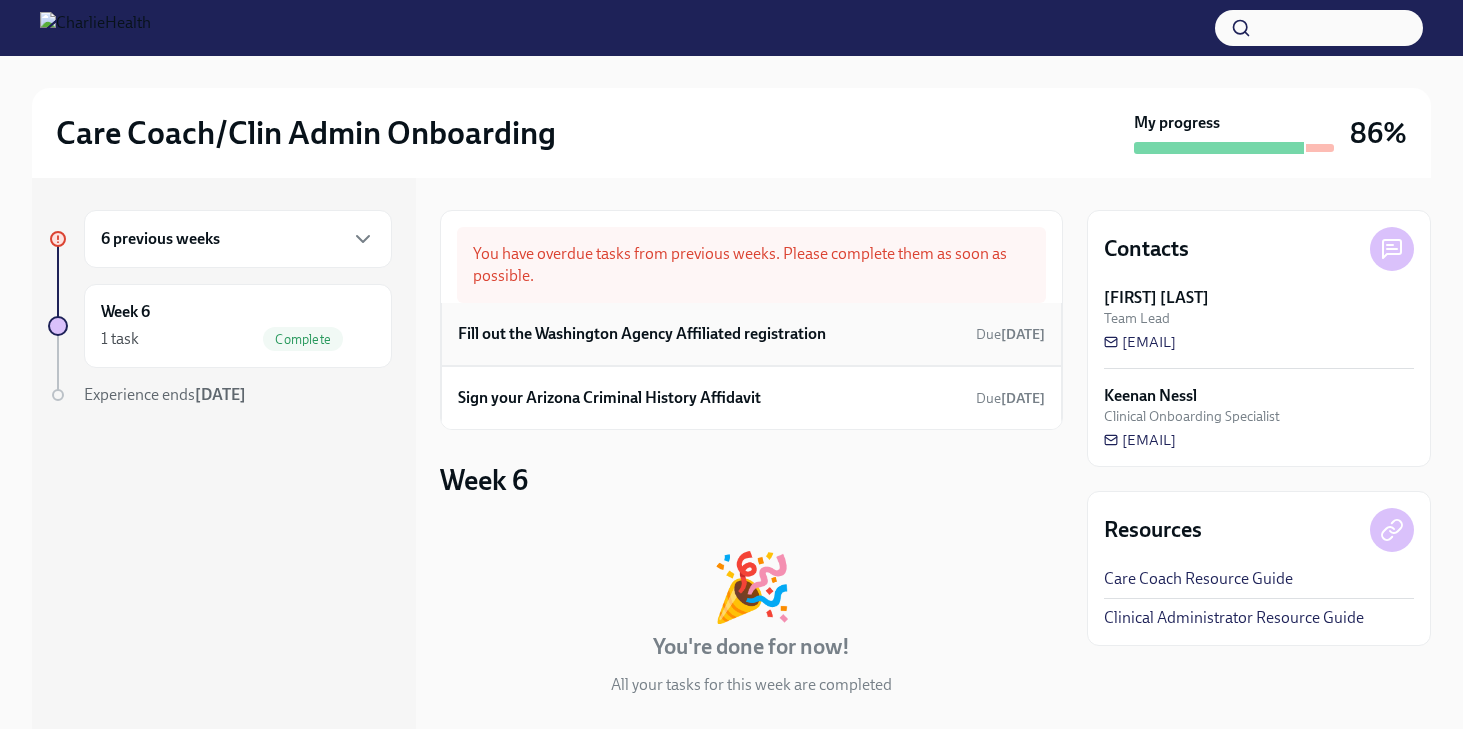 click on "Fill out the Washington Agency Affiliated registration" at bounding box center (642, 334) 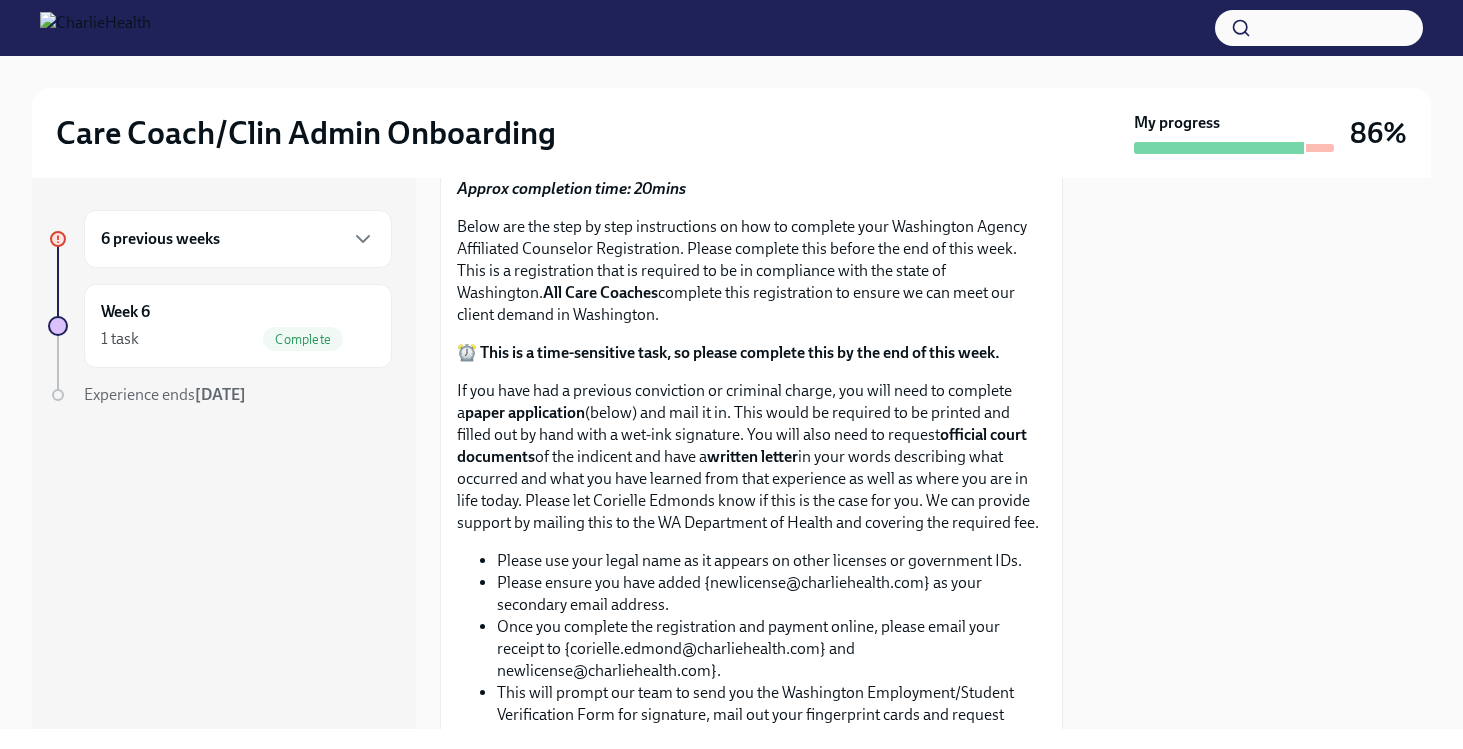 scroll, scrollTop: 0, scrollLeft: 0, axis: both 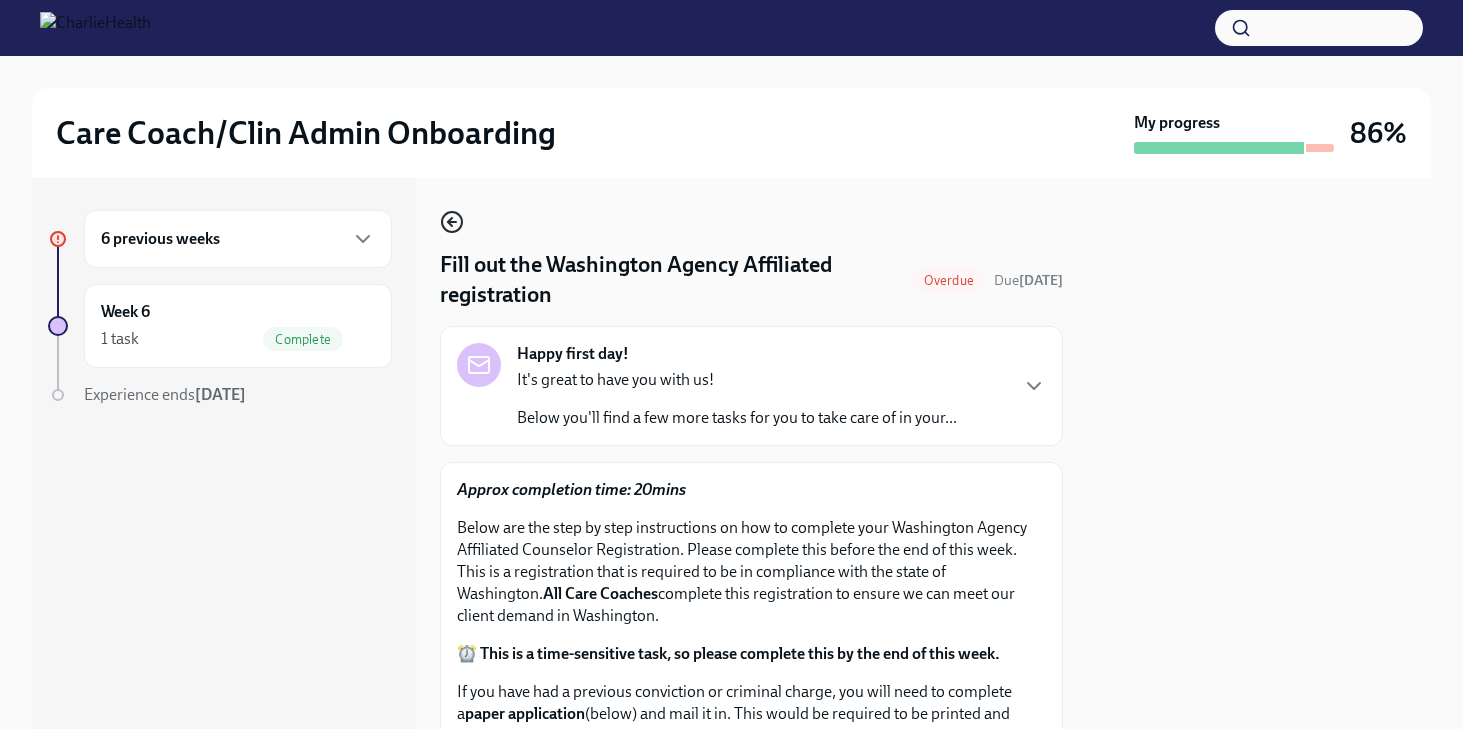 click 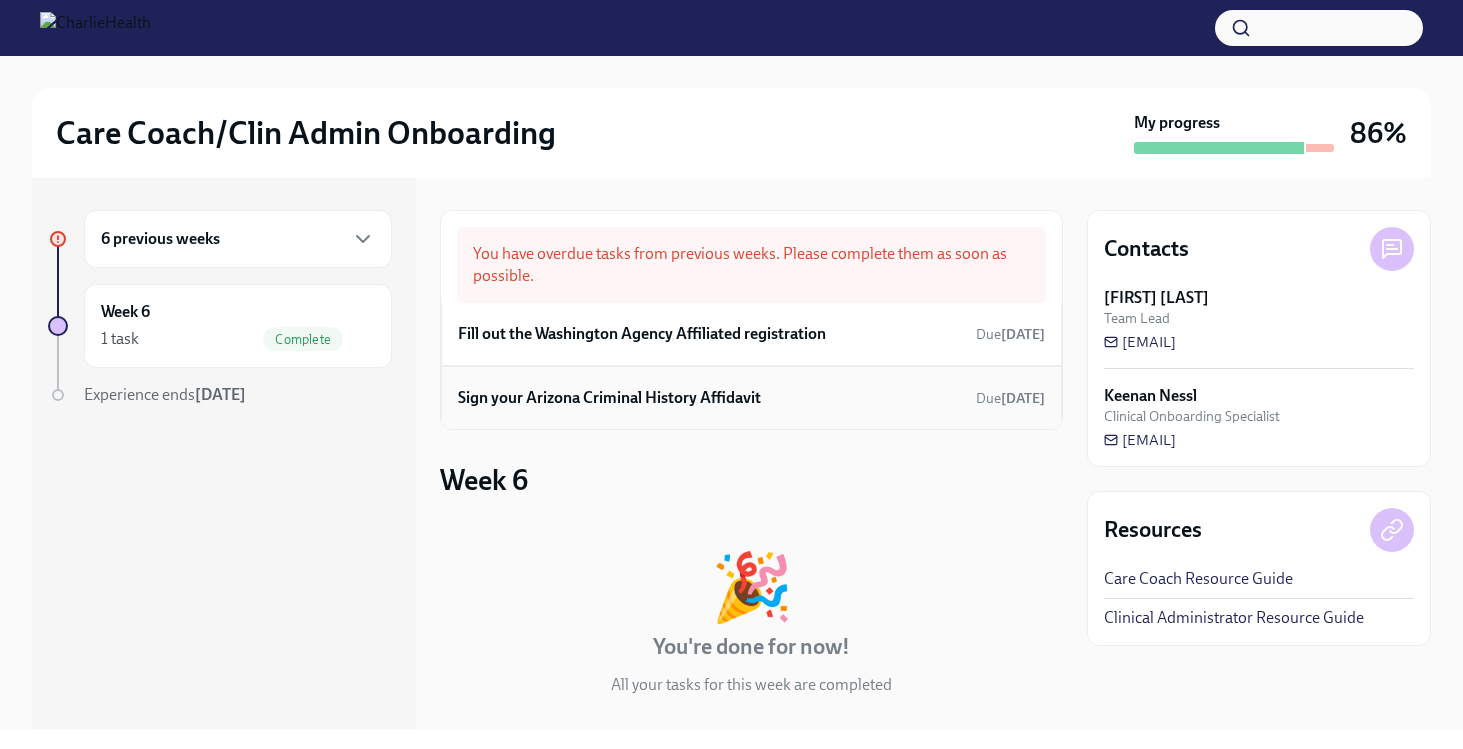 click on "Sign your Arizona Criminal History Affidavit Due  Jun 28th" at bounding box center [751, 398] 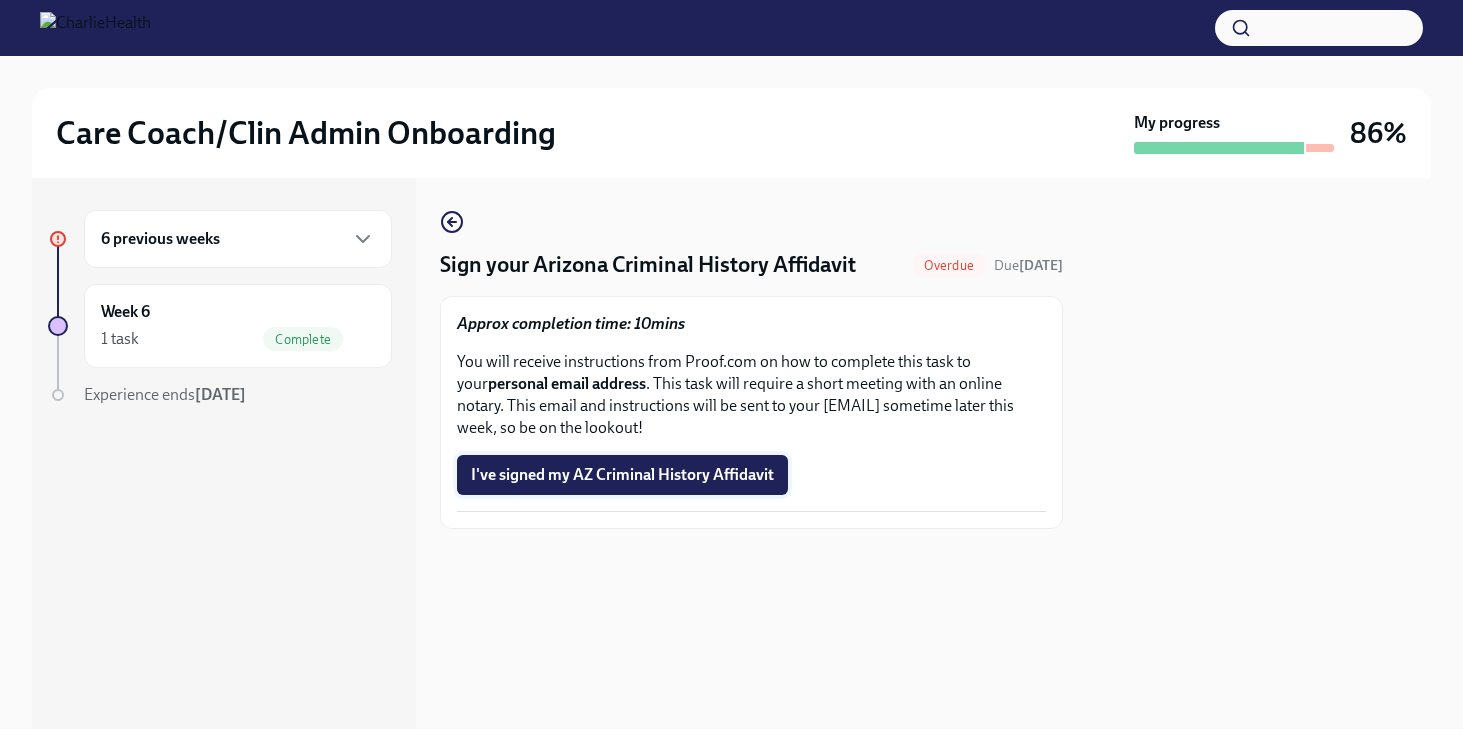 click on "I've signed my AZ Criminal History Affidavit" at bounding box center [622, 475] 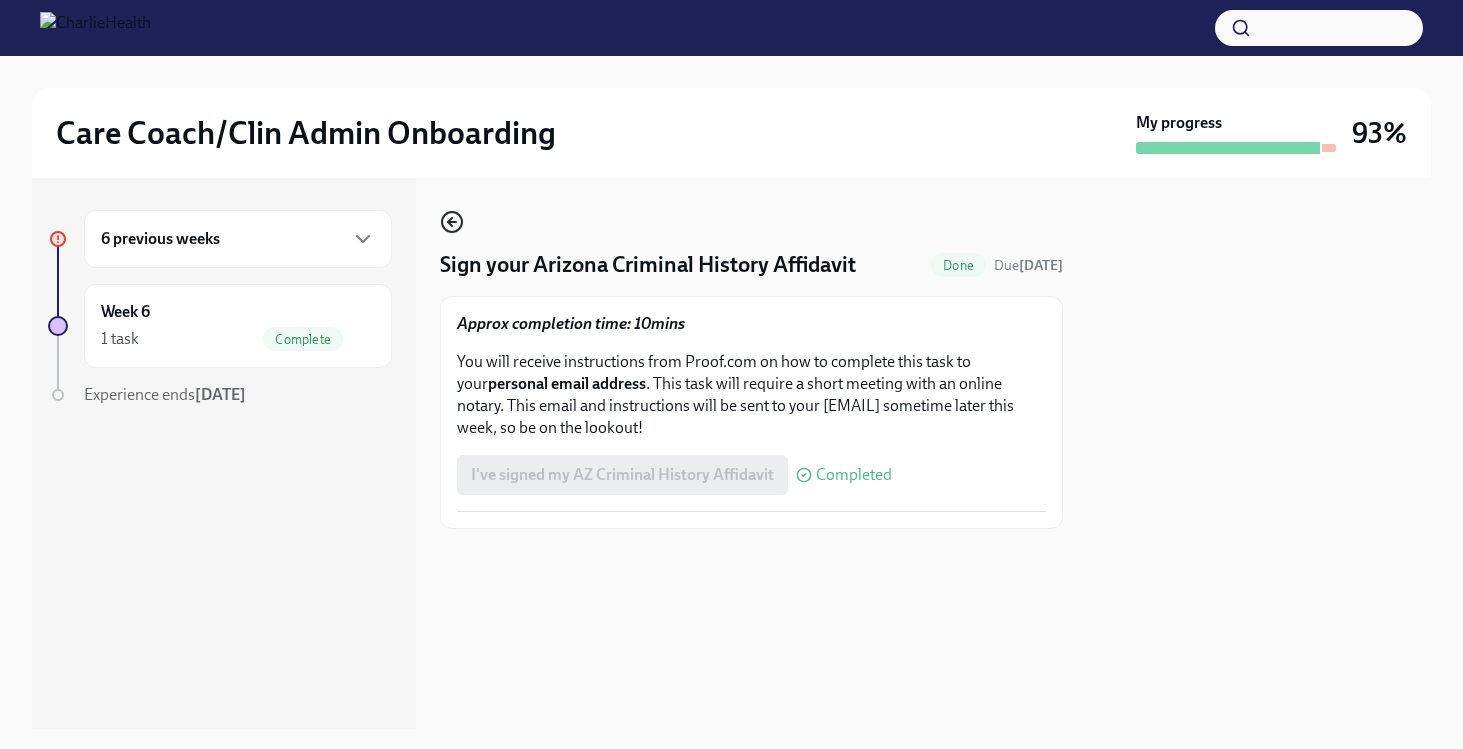 click 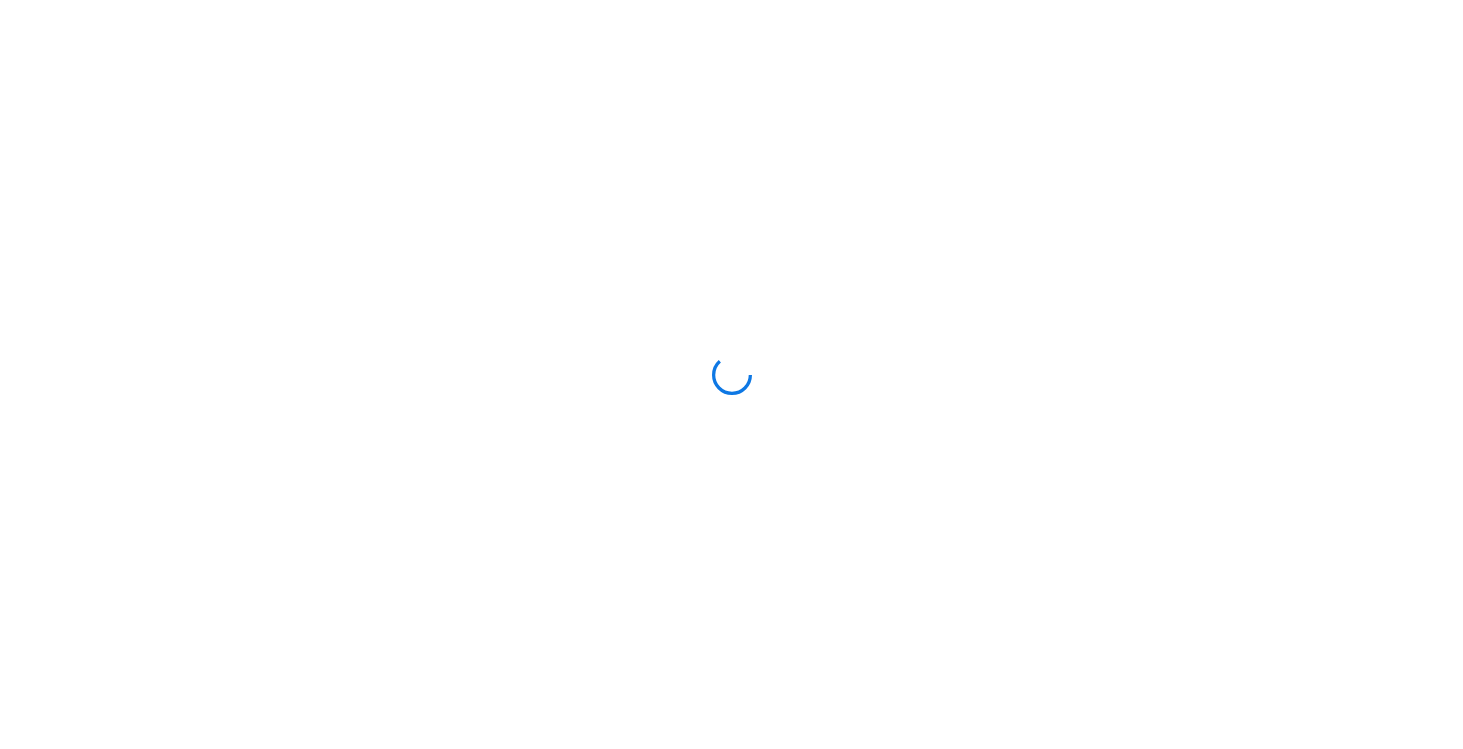 scroll, scrollTop: 0, scrollLeft: 0, axis: both 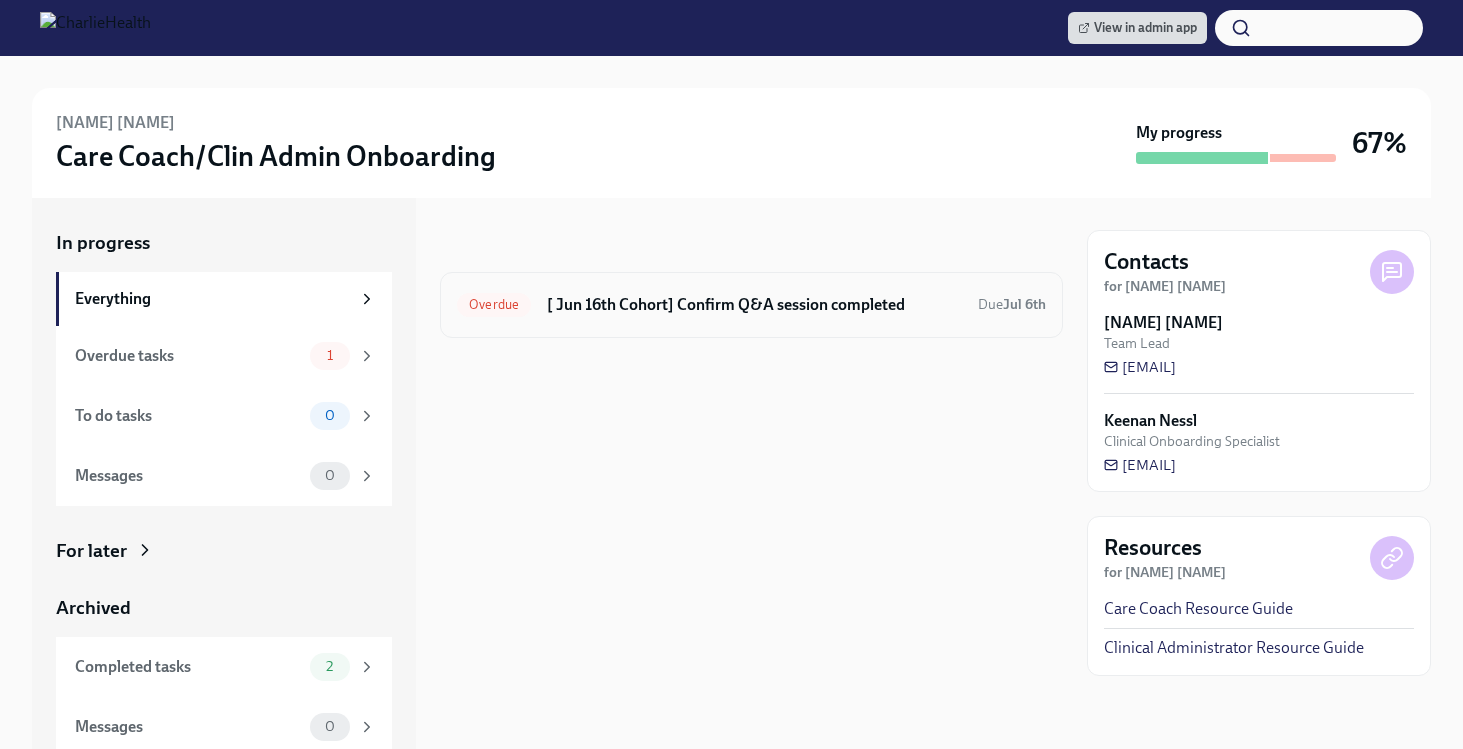 click on "Overdue [ Jun 16th Cohort] Confirm Q&A session completed Due Jul 6th" at bounding box center [751, 305] 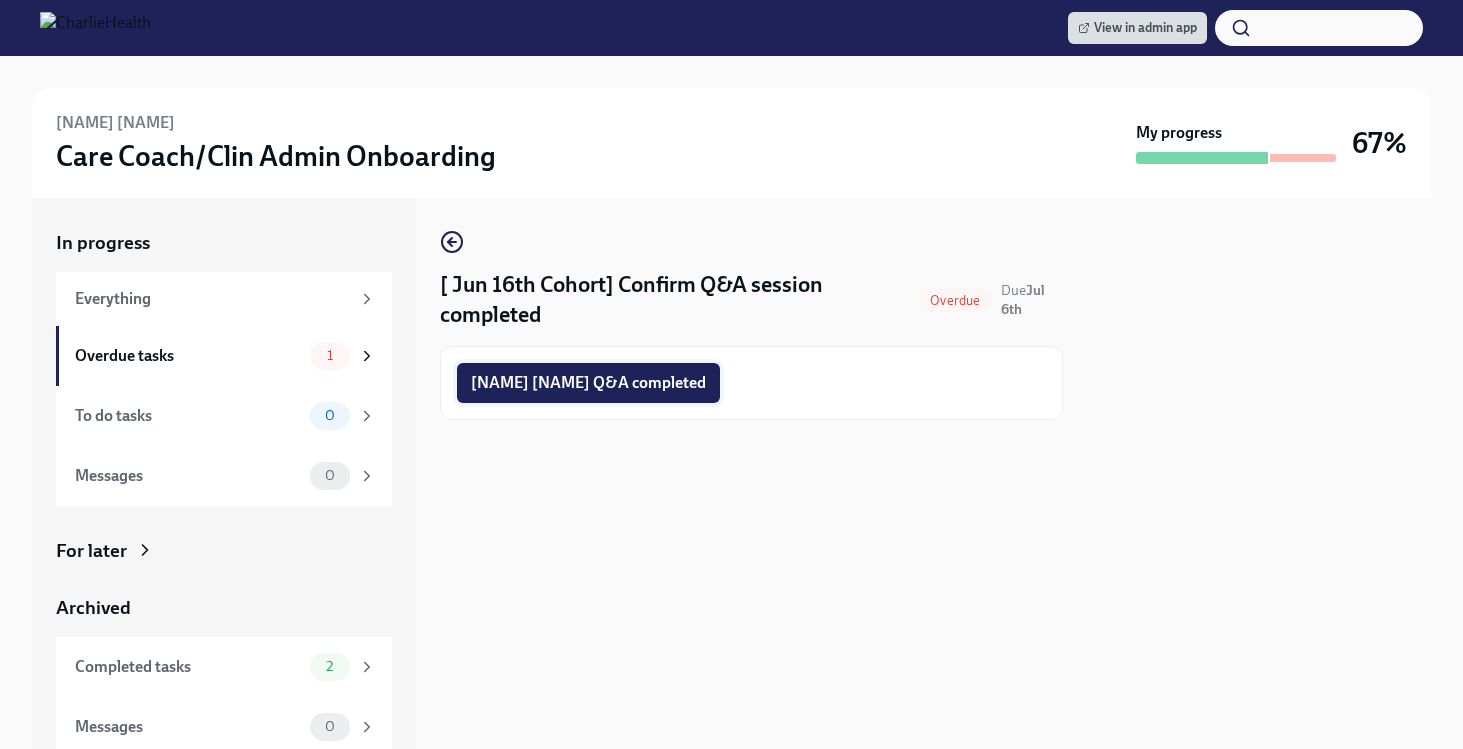 click on "Claire Price Q&A completed" at bounding box center [588, 383] 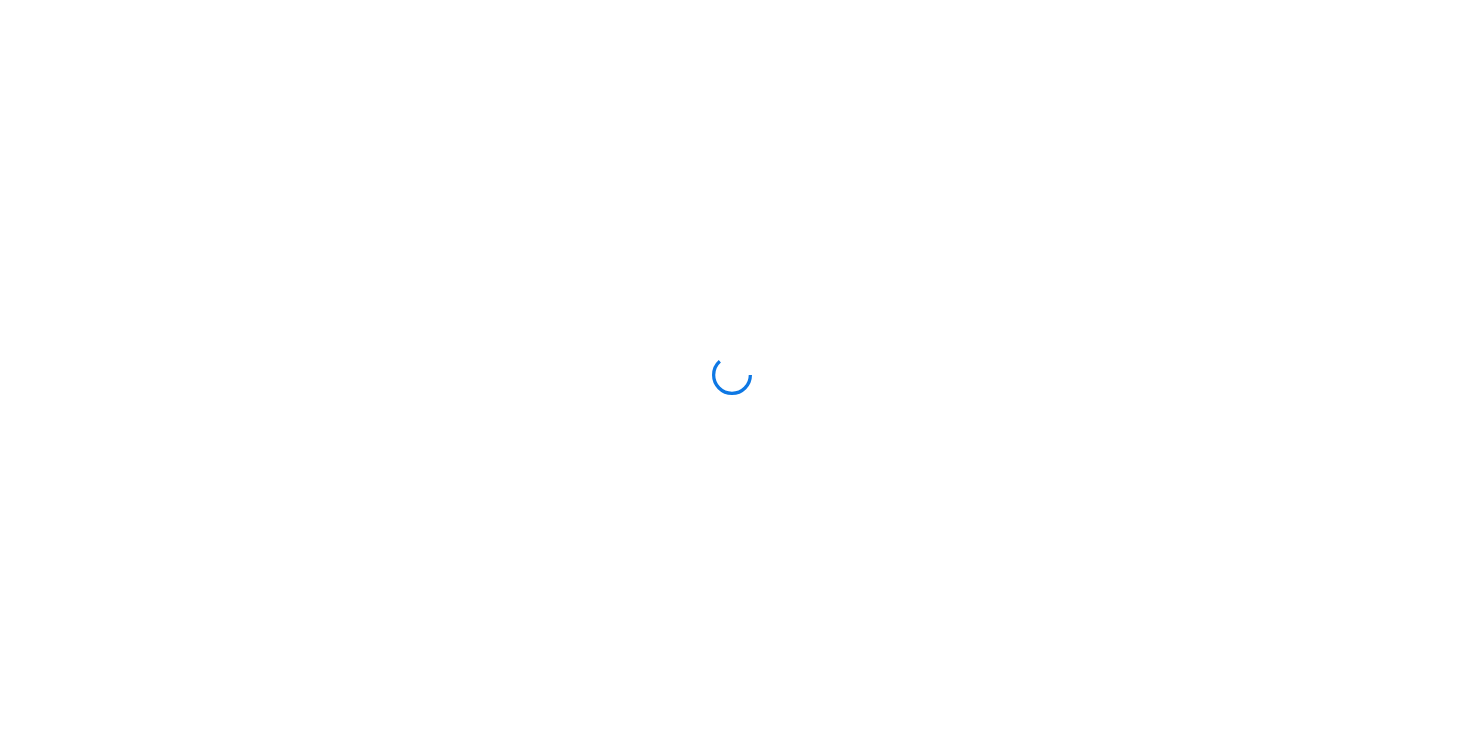 scroll, scrollTop: 0, scrollLeft: 0, axis: both 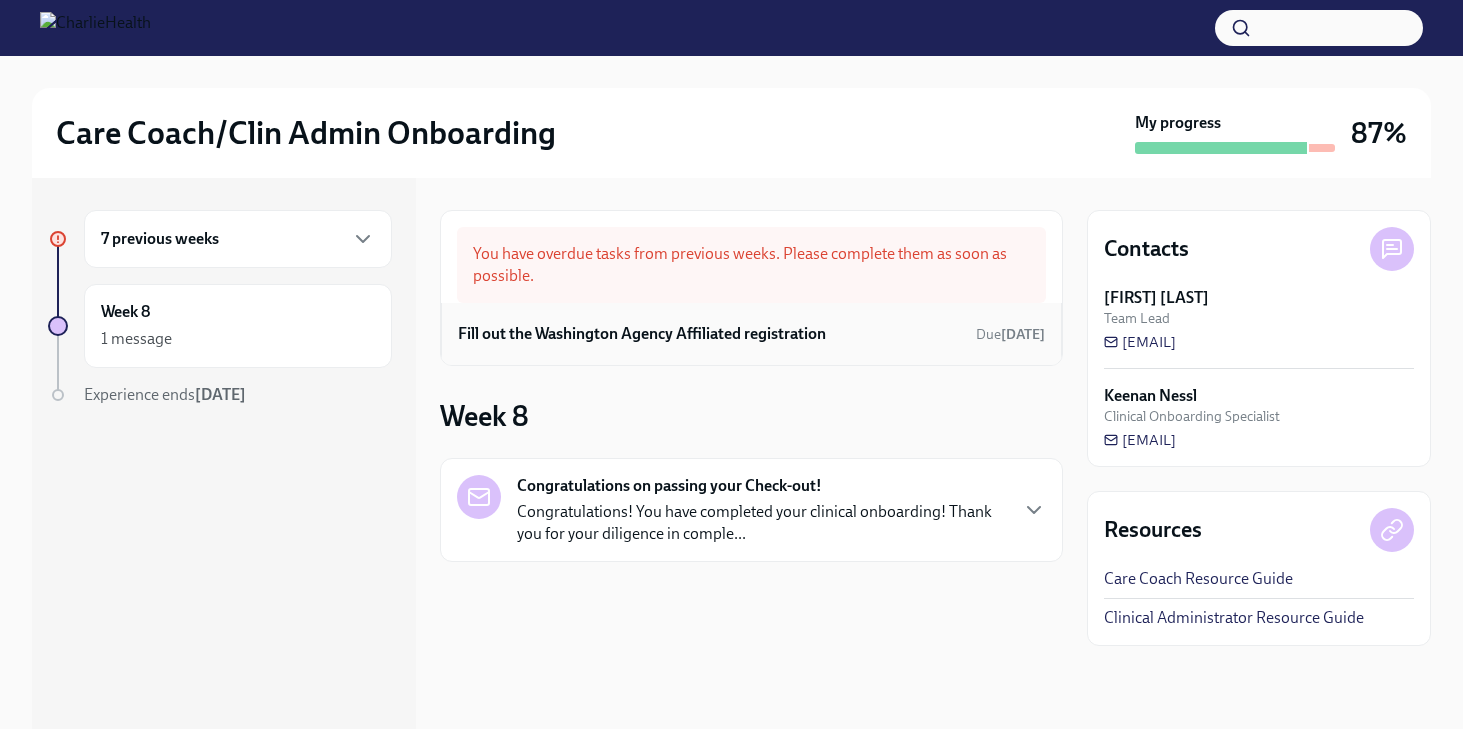 click on "Fill out the Washington Agency Affiliated registration Due  Jun 23rd" at bounding box center (751, 334) 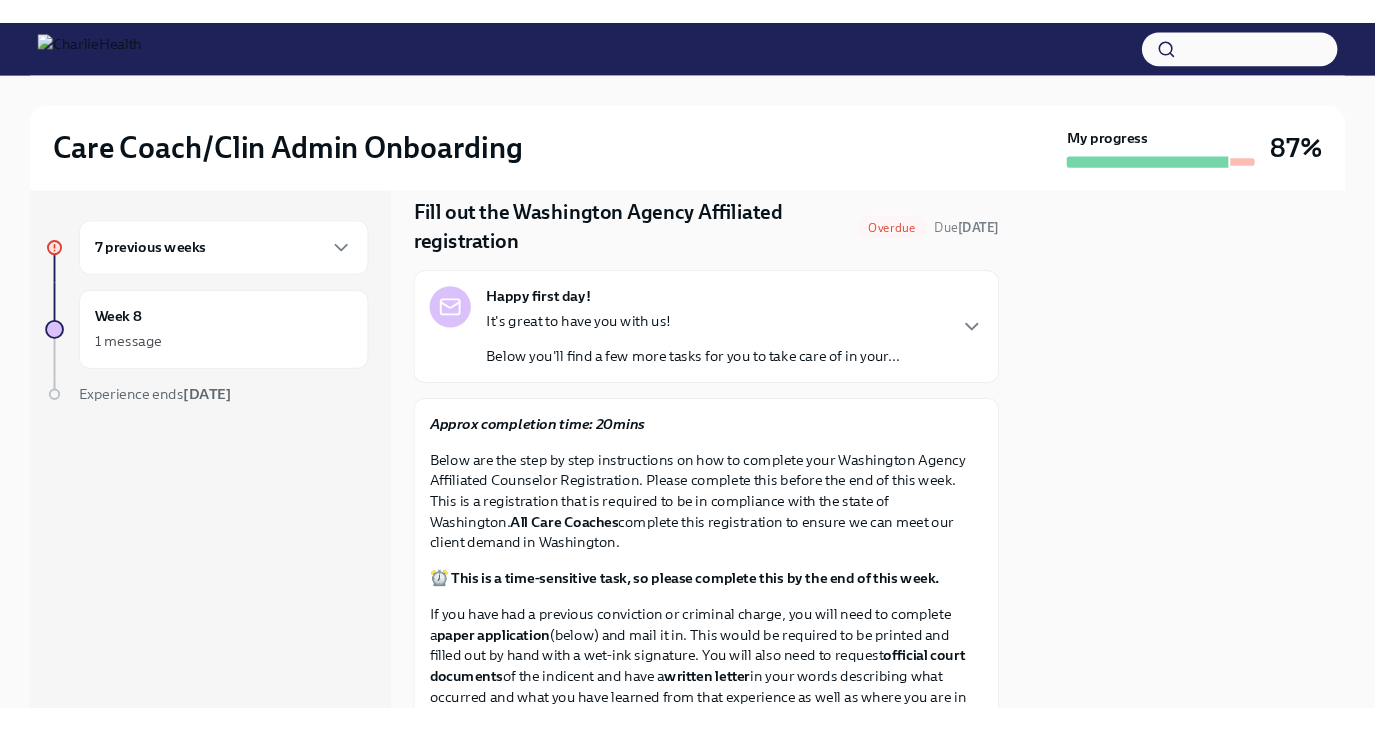 scroll, scrollTop: 0, scrollLeft: 0, axis: both 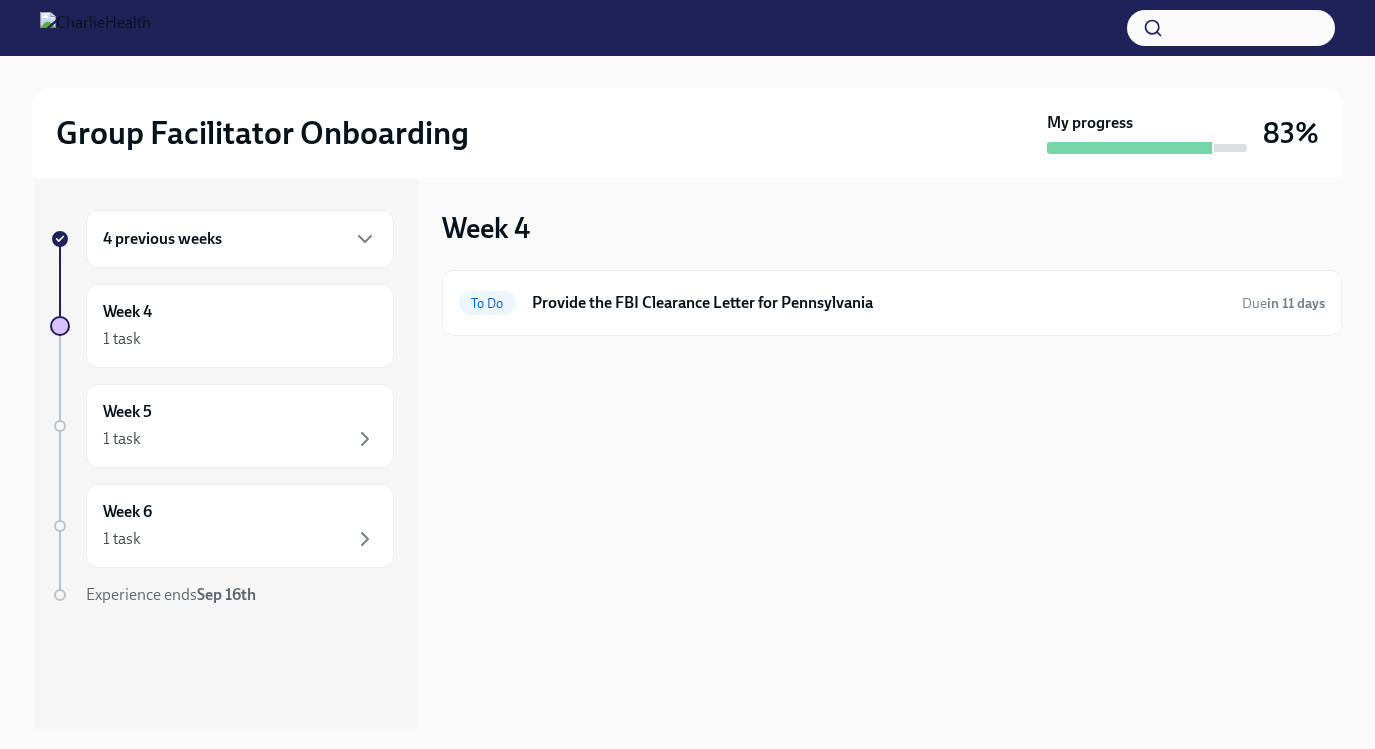 click on "4 previous weeks" at bounding box center [162, 239] 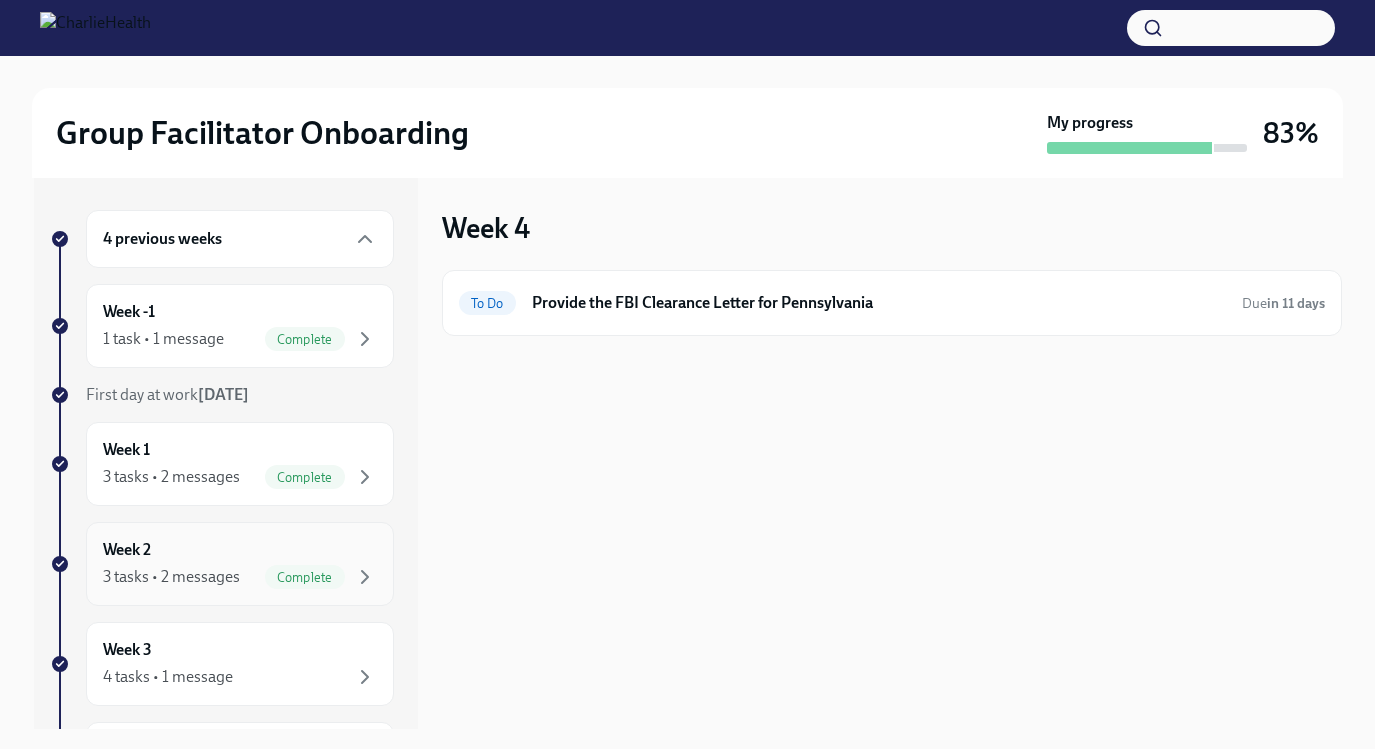 click on "3 tasks • 2 messages" at bounding box center [171, 577] 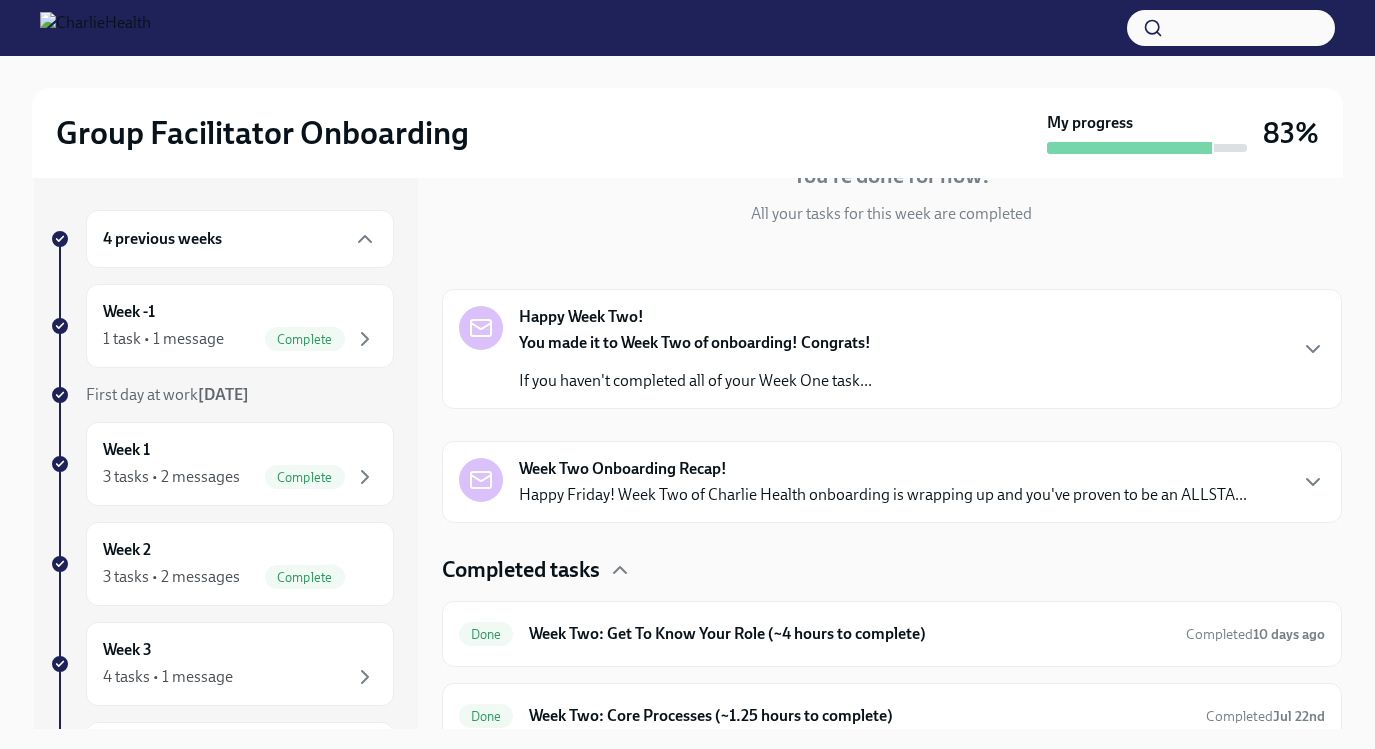 scroll, scrollTop: 321, scrollLeft: 0, axis: vertical 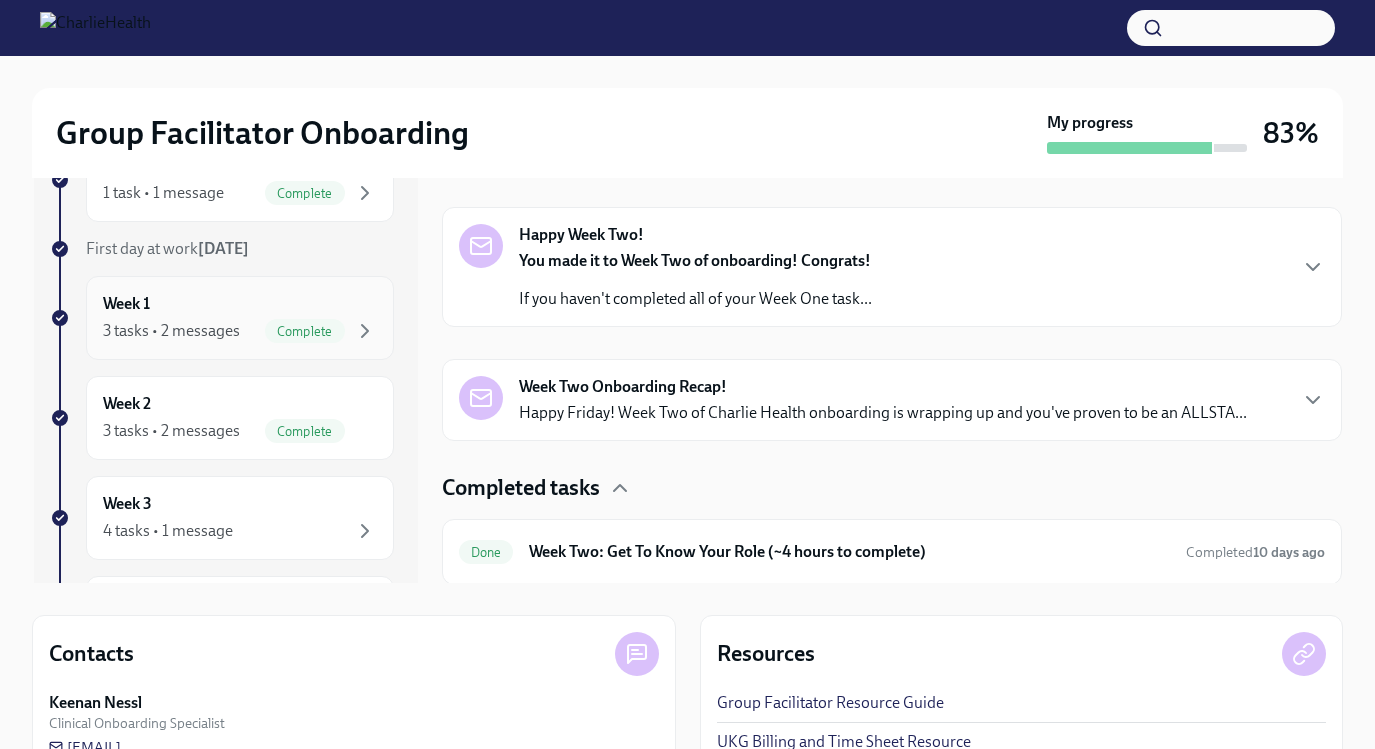 click on "3 tasks • 2 messages" at bounding box center (171, 331) 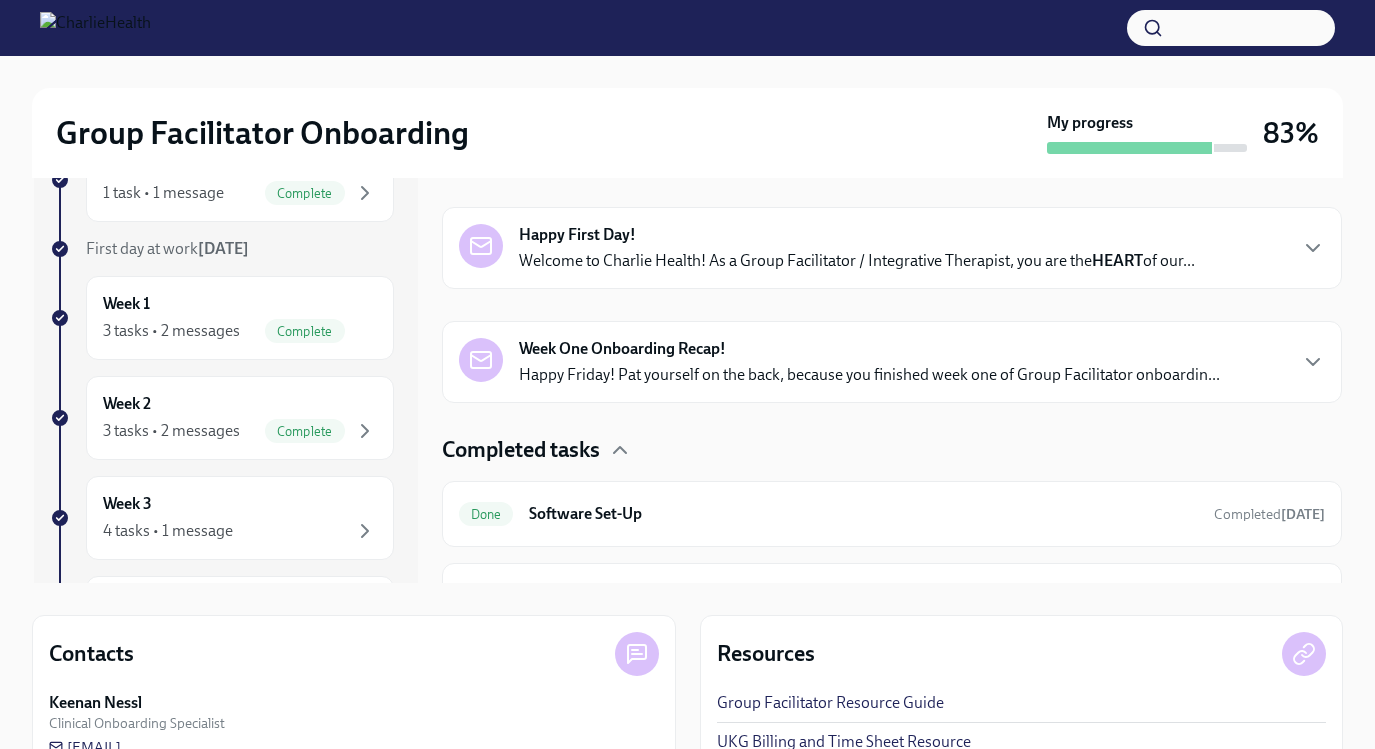 scroll, scrollTop: 283, scrollLeft: 0, axis: vertical 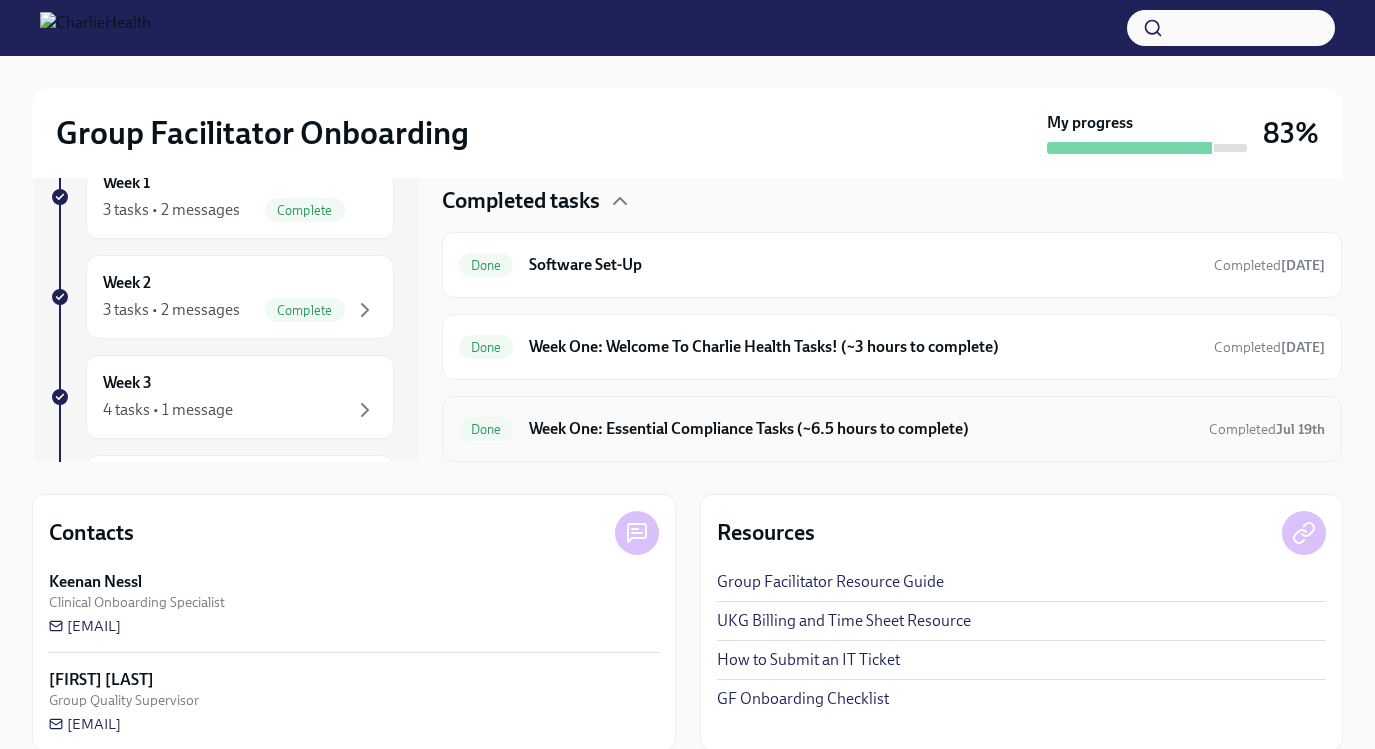 click on "Week One: Essential Compliance Tasks (~6.5 hours to complete)" at bounding box center (860, 429) 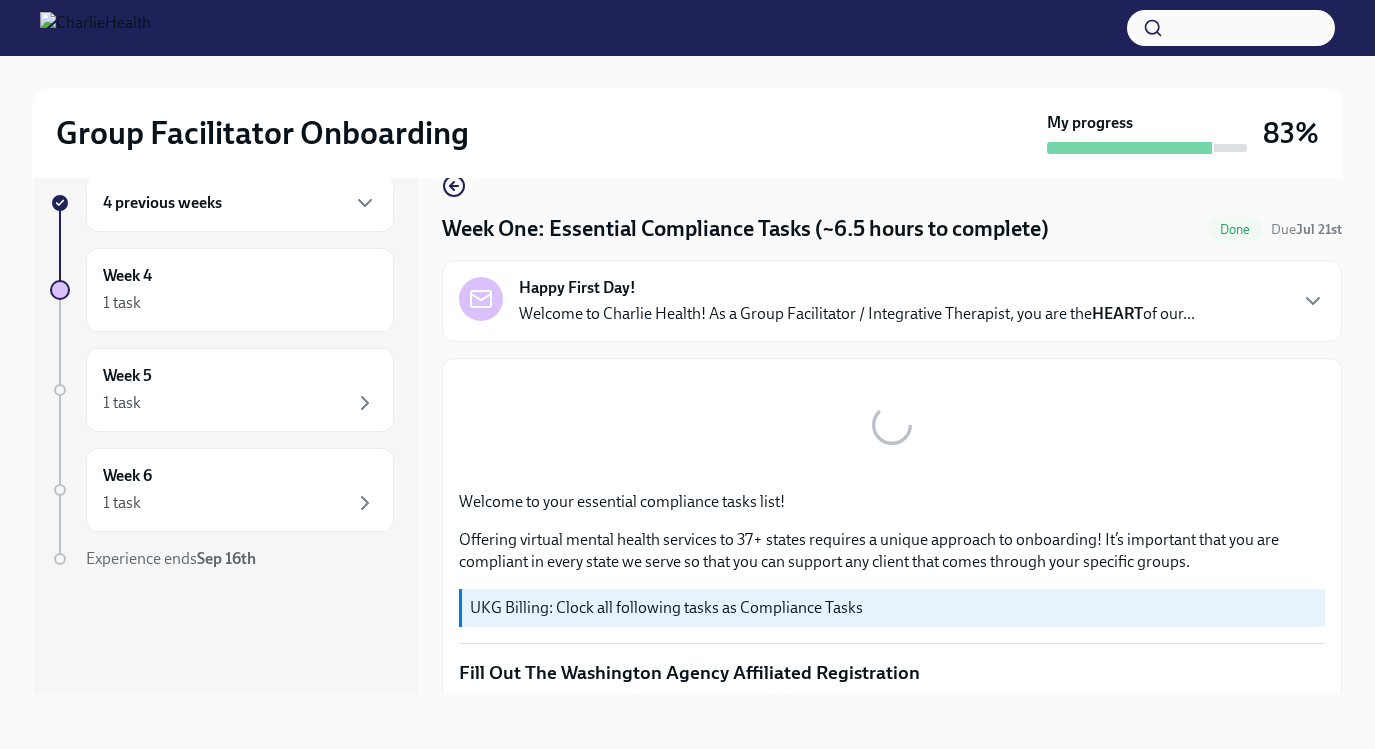 scroll, scrollTop: 36, scrollLeft: 0, axis: vertical 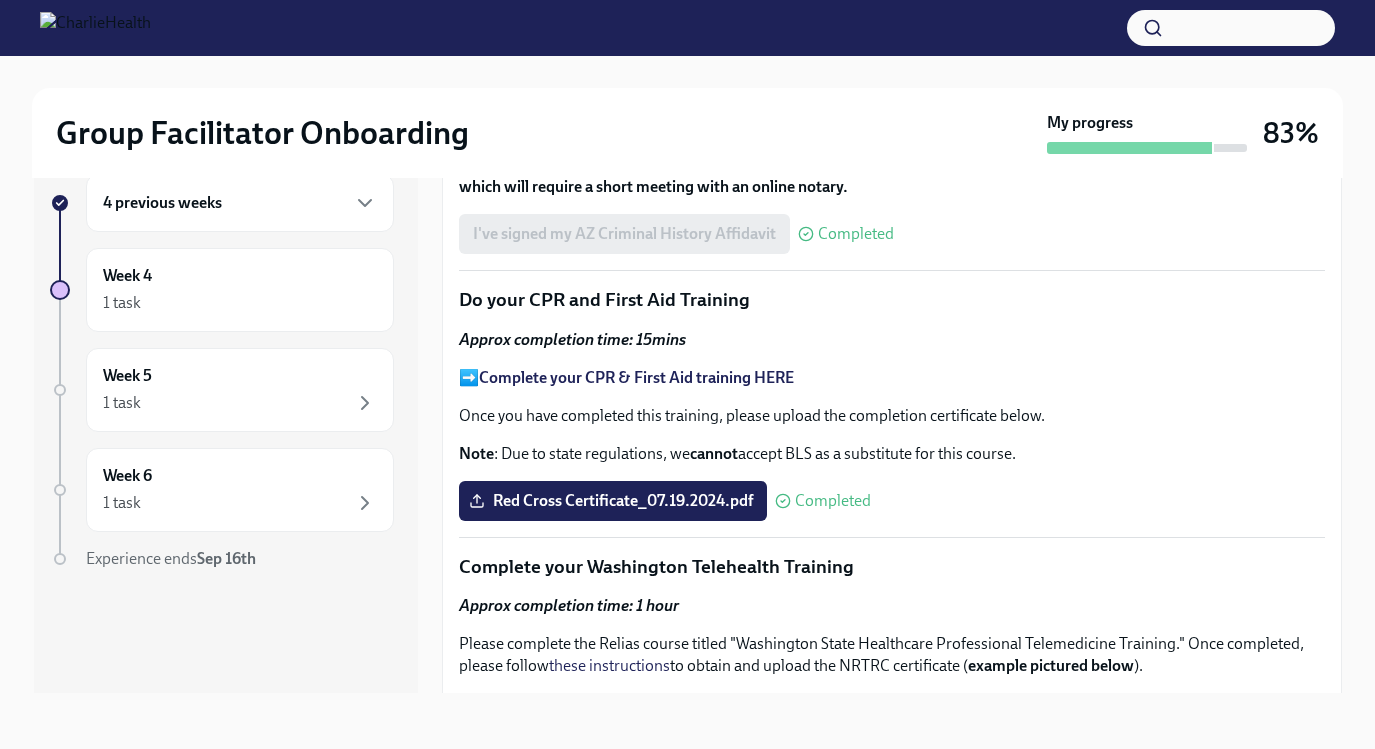 click on "Complete your CPR & First Aid training HERE" at bounding box center [636, 377] 